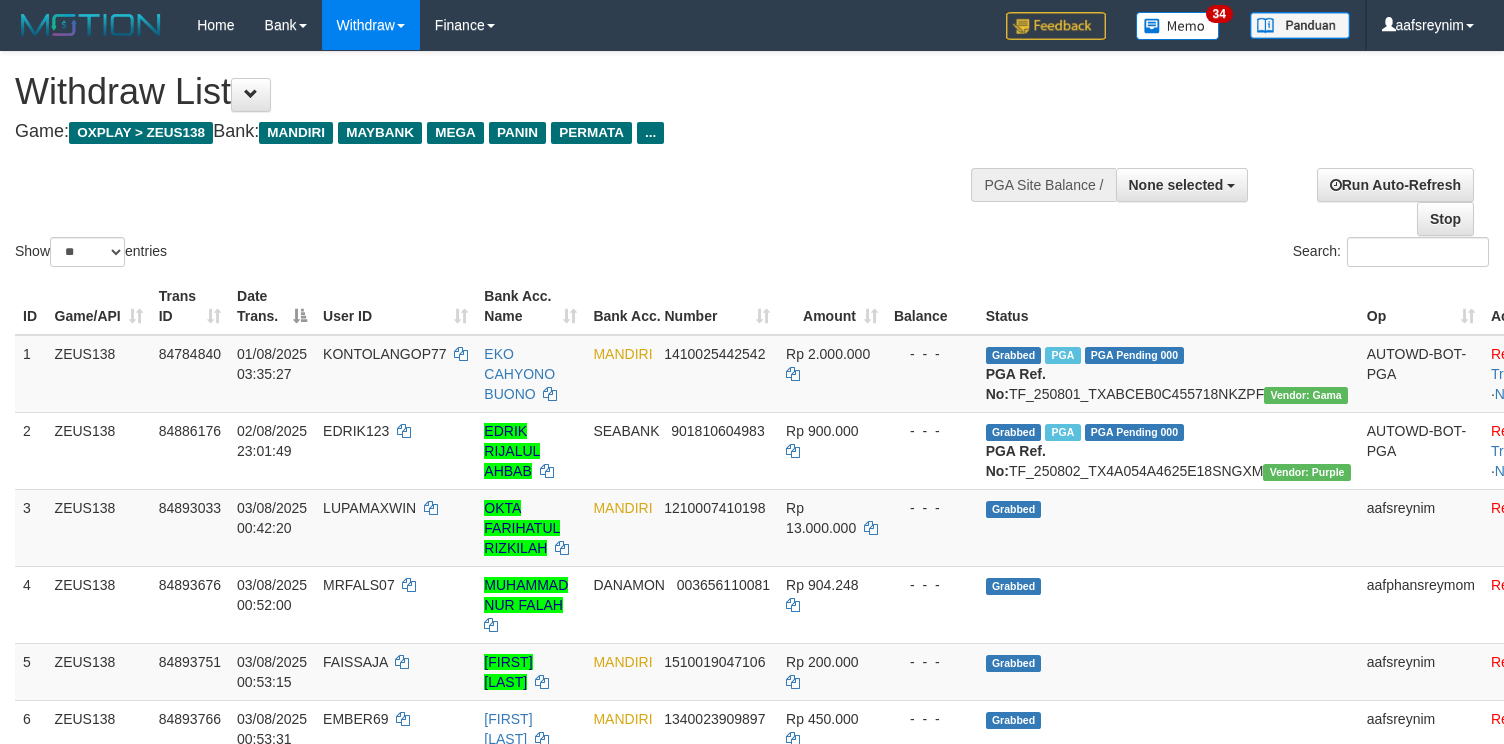 select 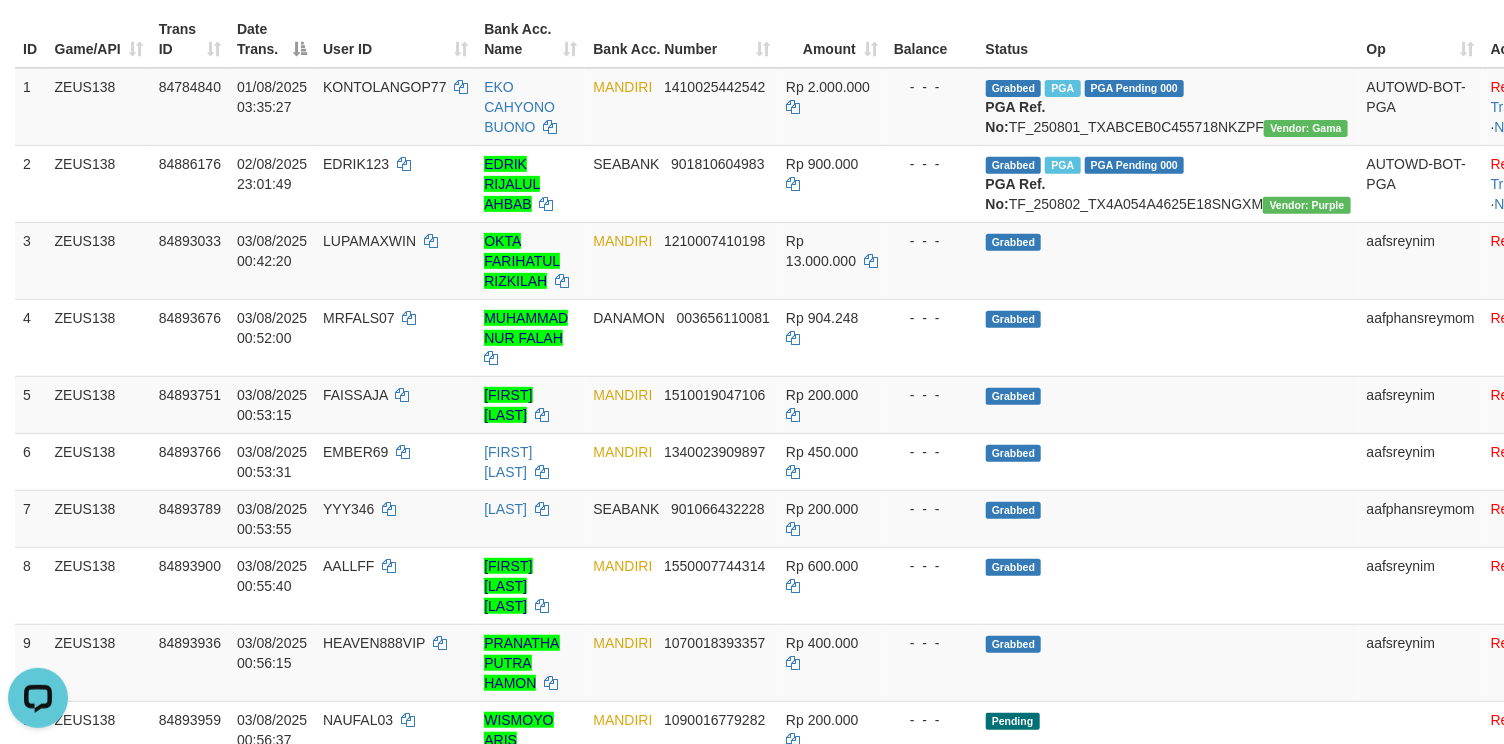 scroll, scrollTop: 0, scrollLeft: 0, axis: both 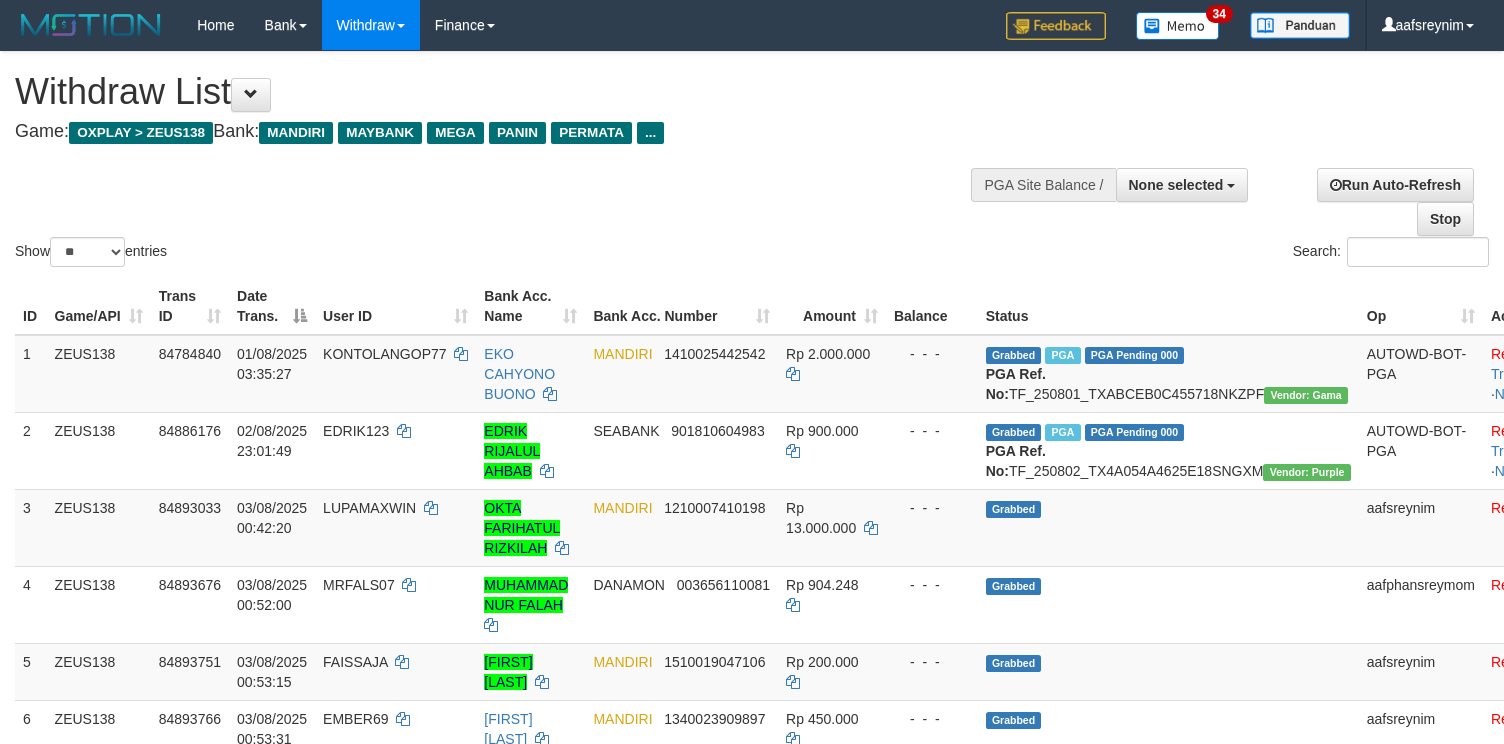 select 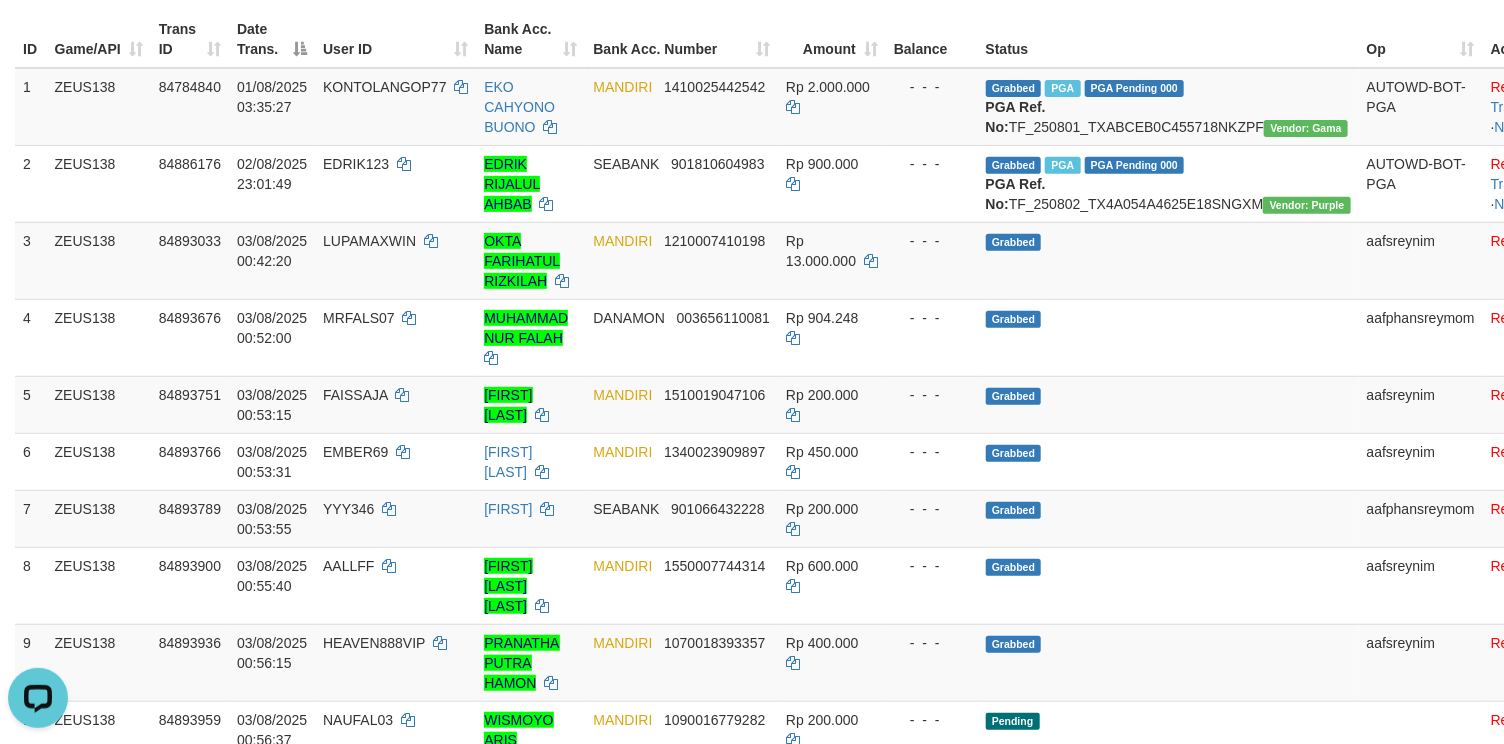 scroll, scrollTop: 0, scrollLeft: 0, axis: both 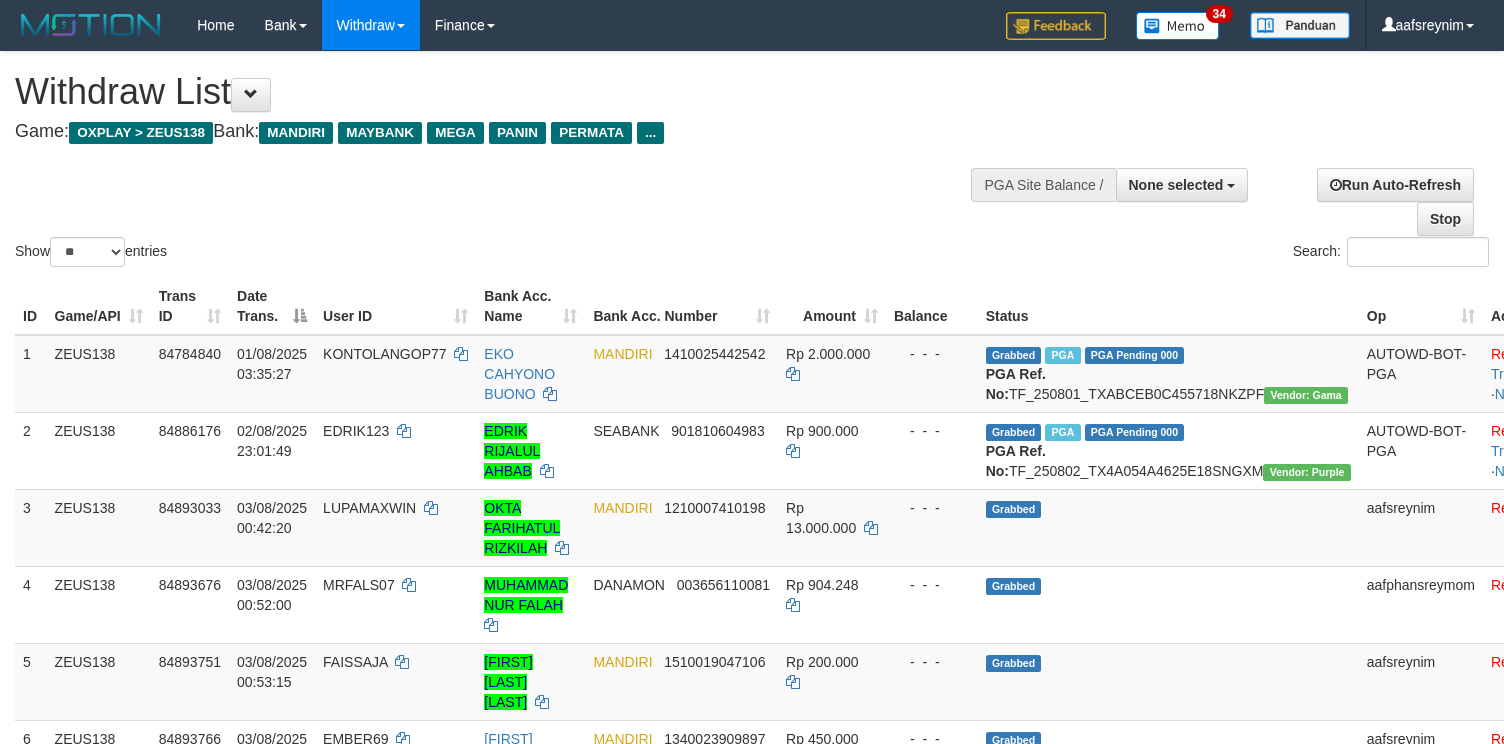 select 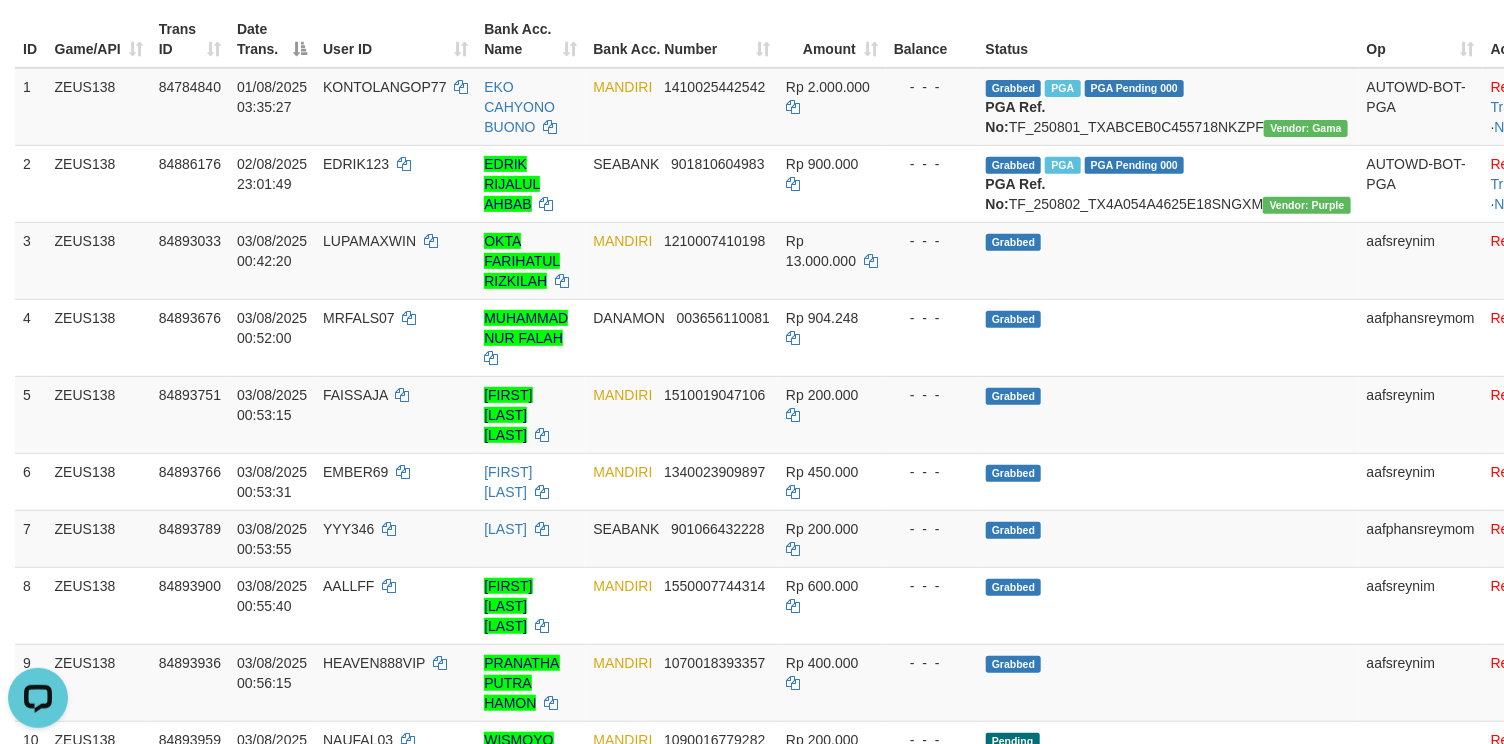 scroll, scrollTop: 0, scrollLeft: 0, axis: both 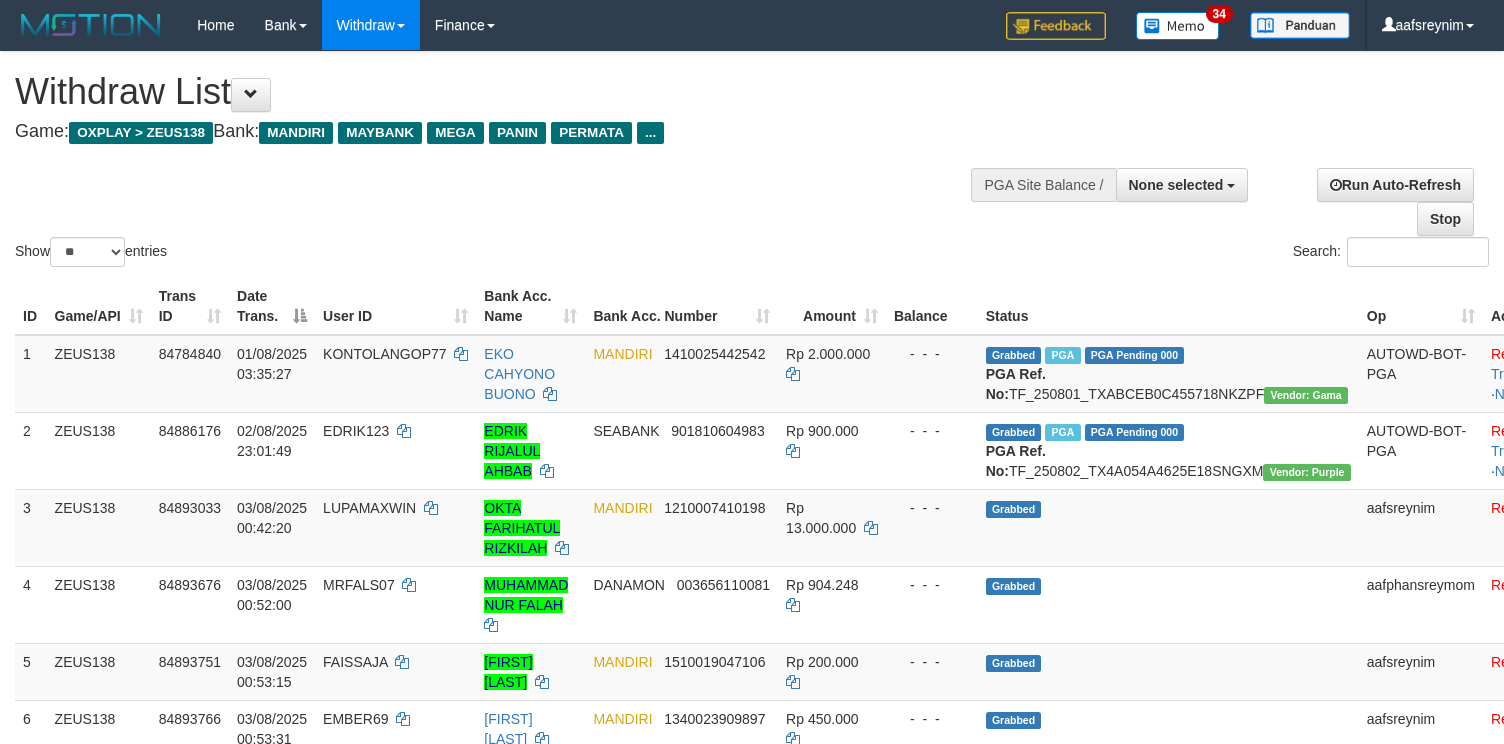 select 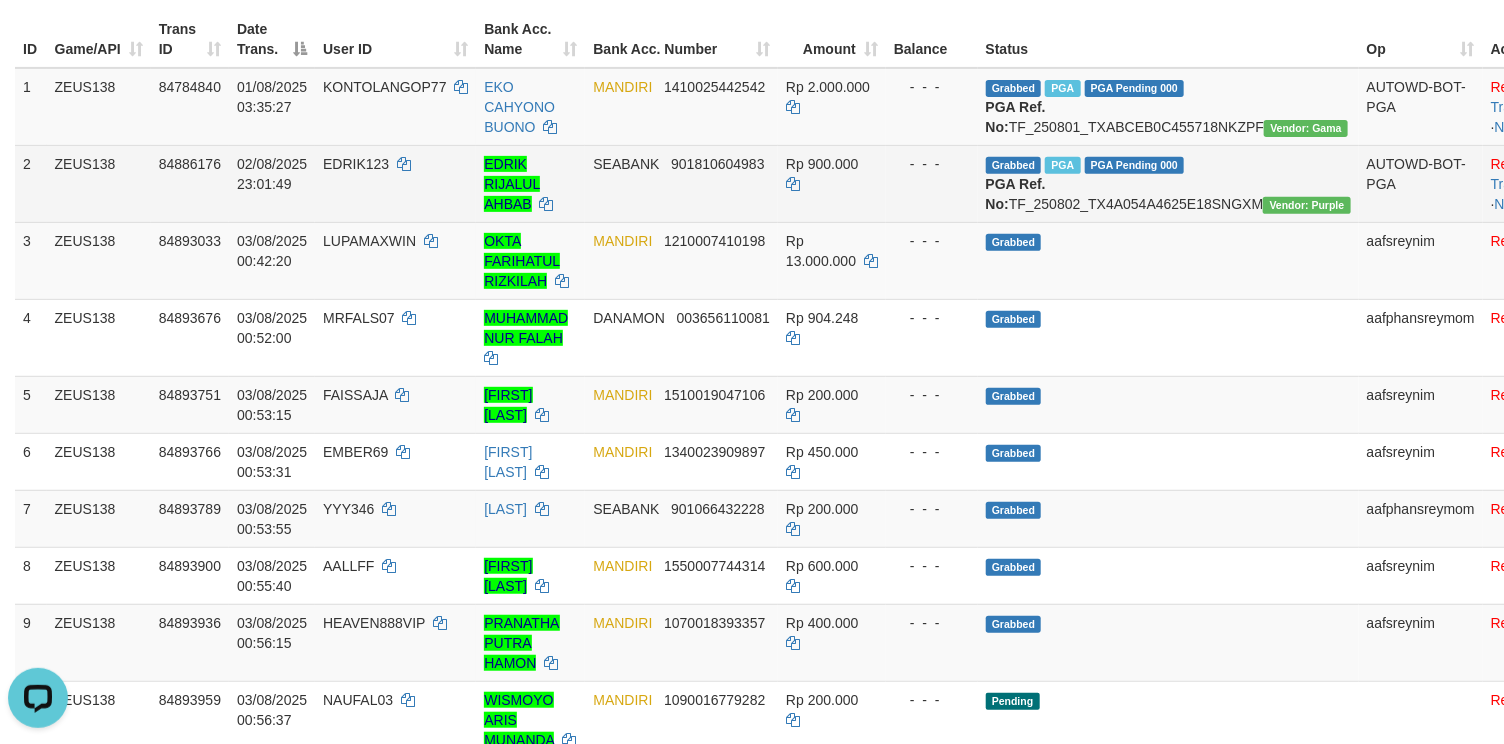 scroll, scrollTop: 0, scrollLeft: 0, axis: both 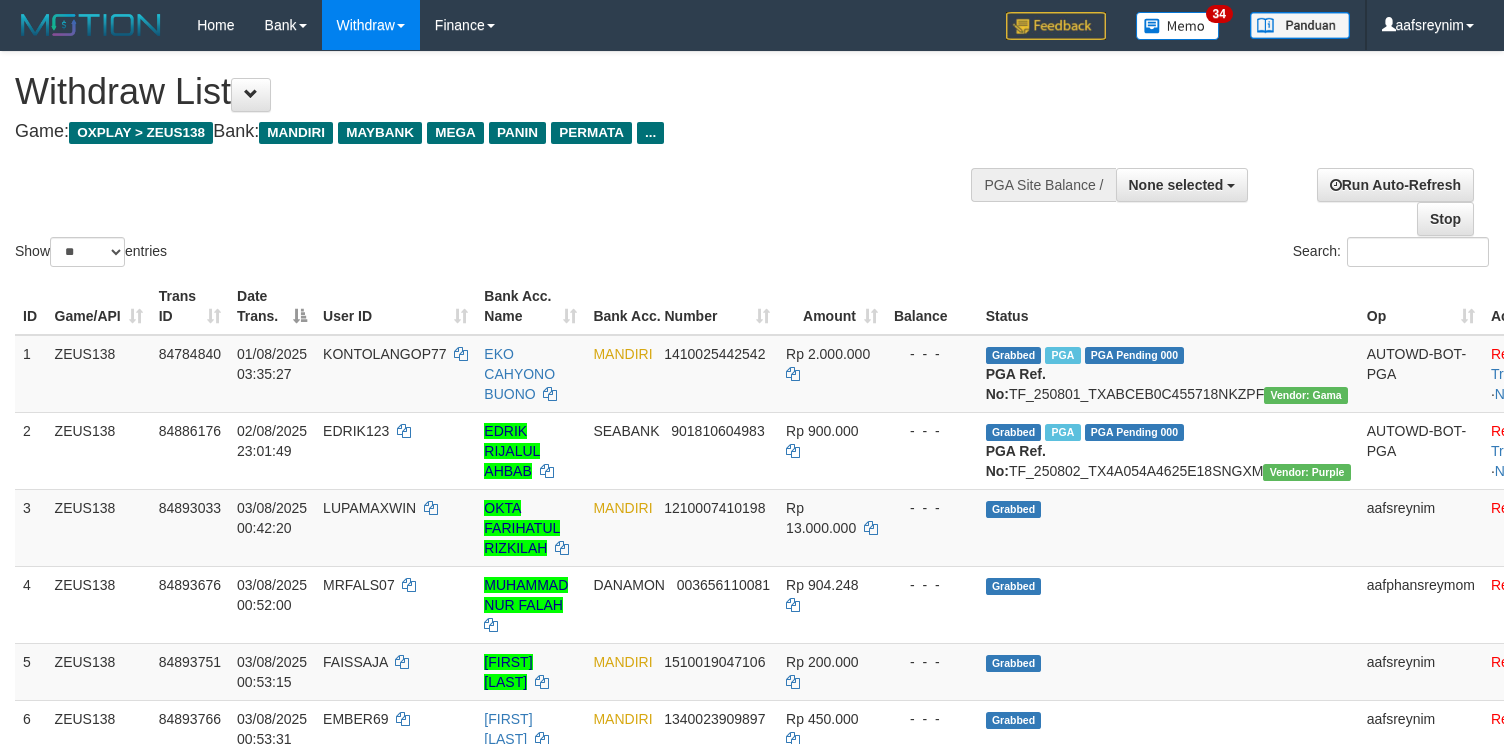 select 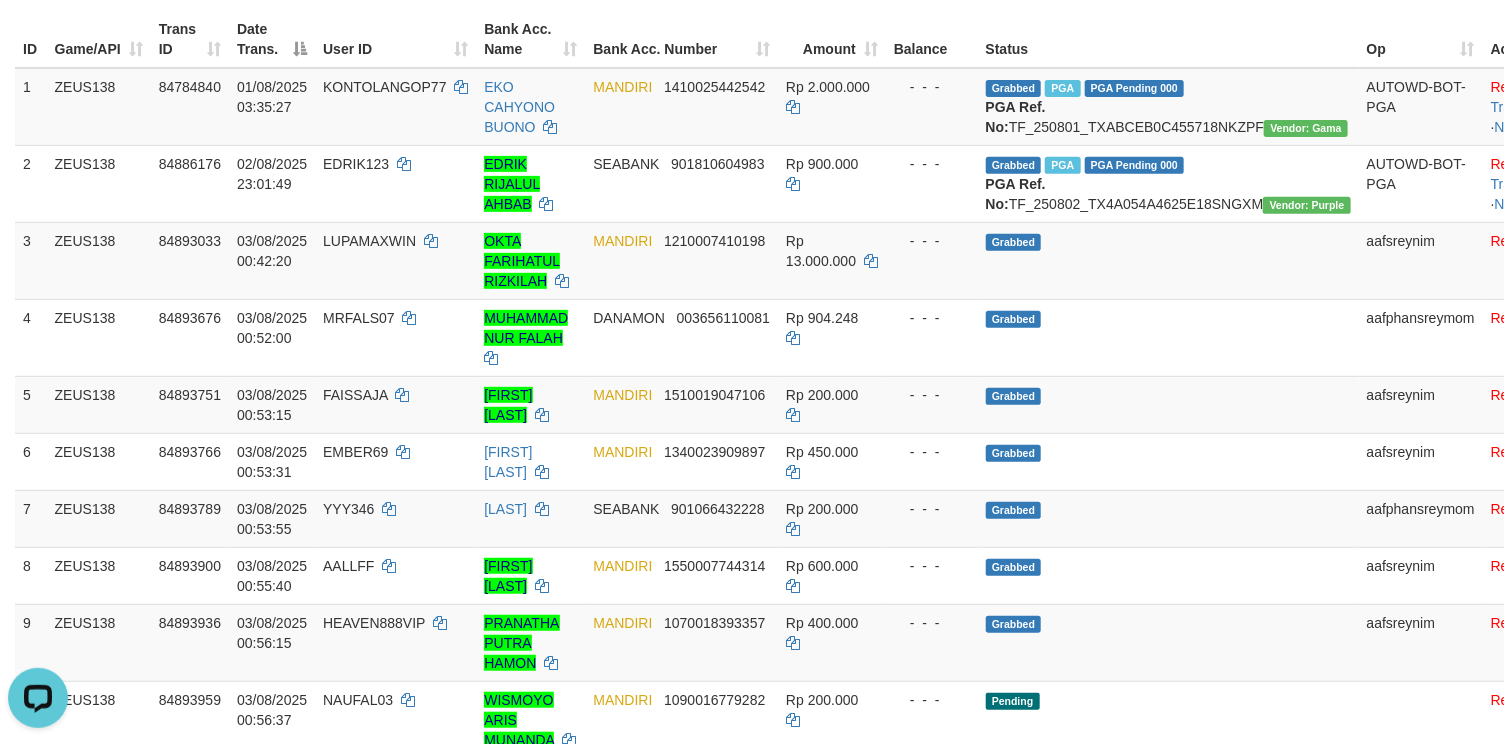 scroll, scrollTop: 0, scrollLeft: 0, axis: both 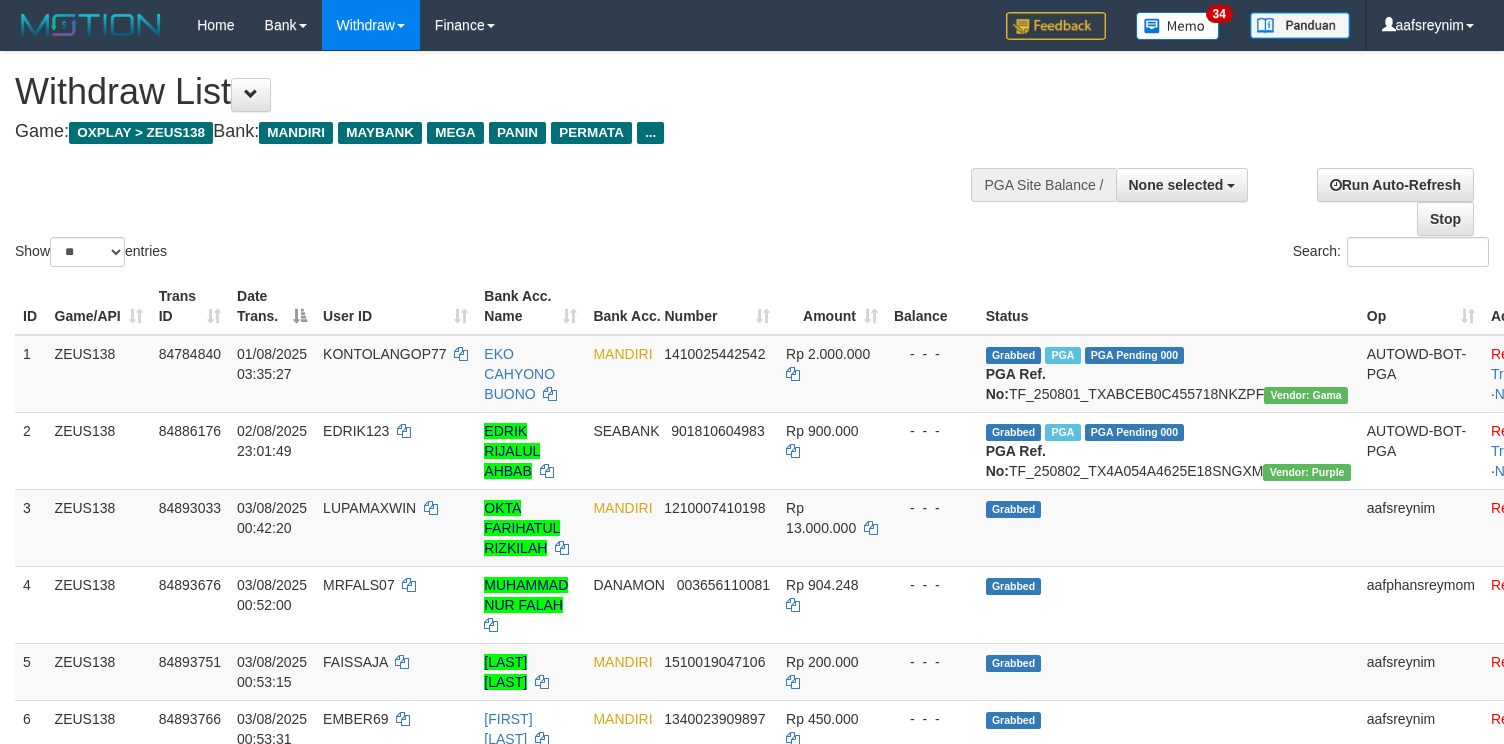 select 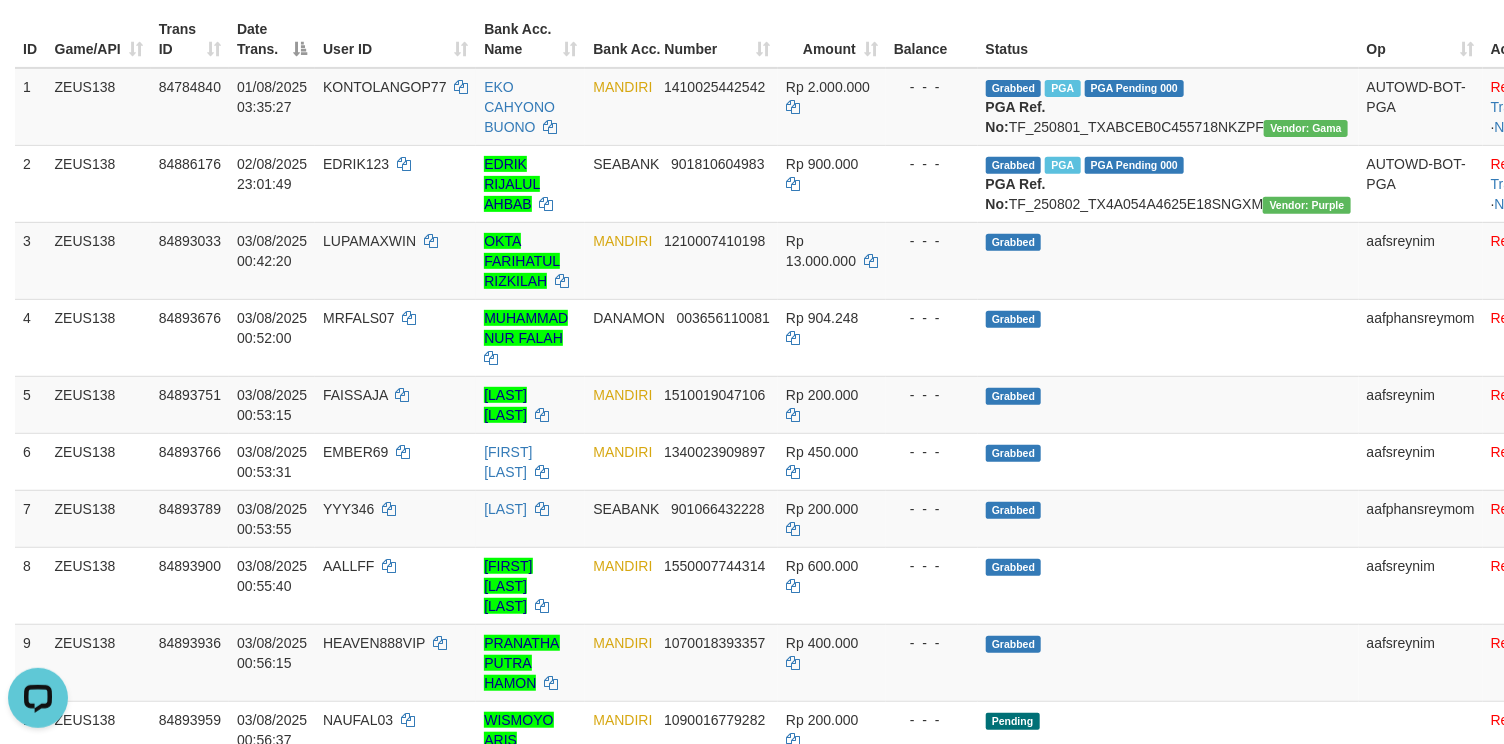 scroll, scrollTop: 0, scrollLeft: 0, axis: both 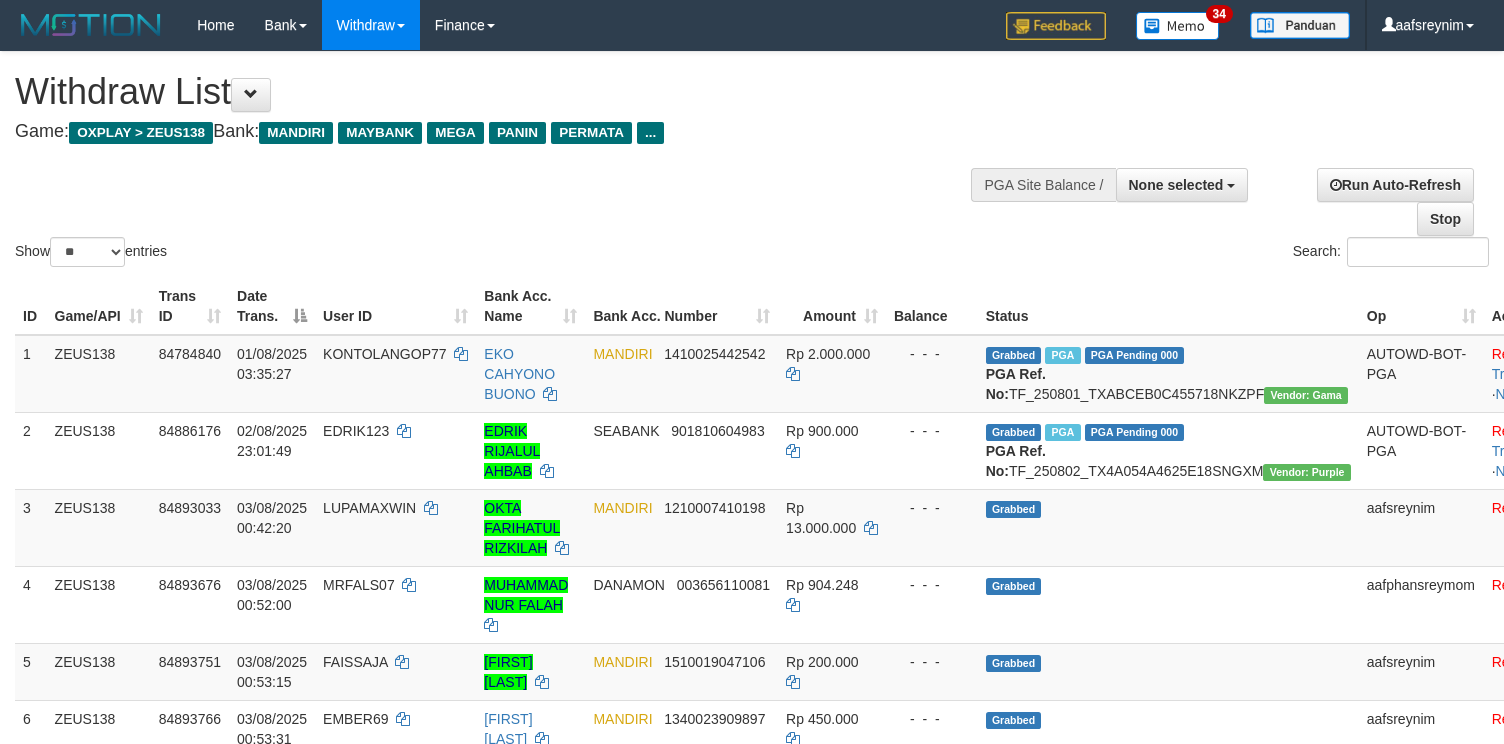 select 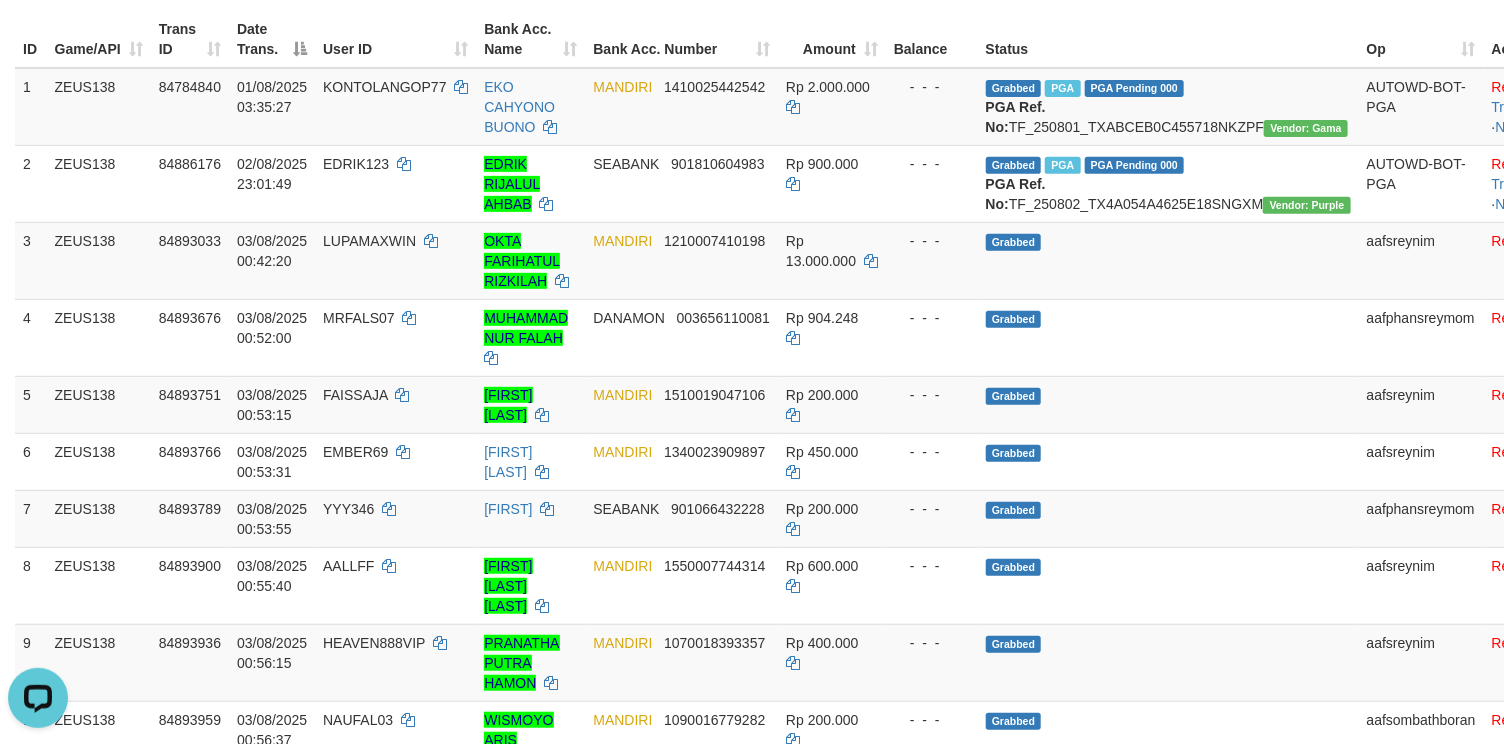 scroll, scrollTop: 0, scrollLeft: 0, axis: both 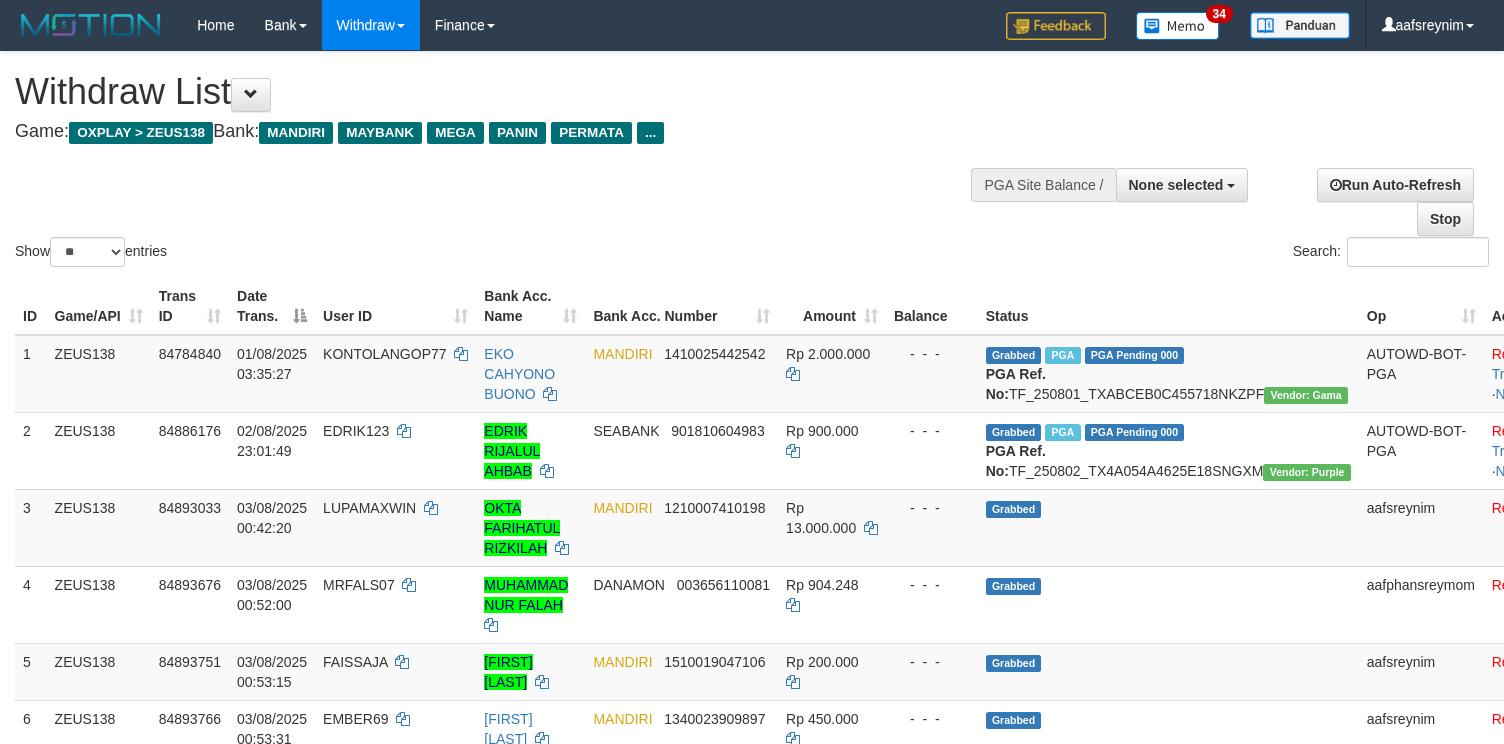 select 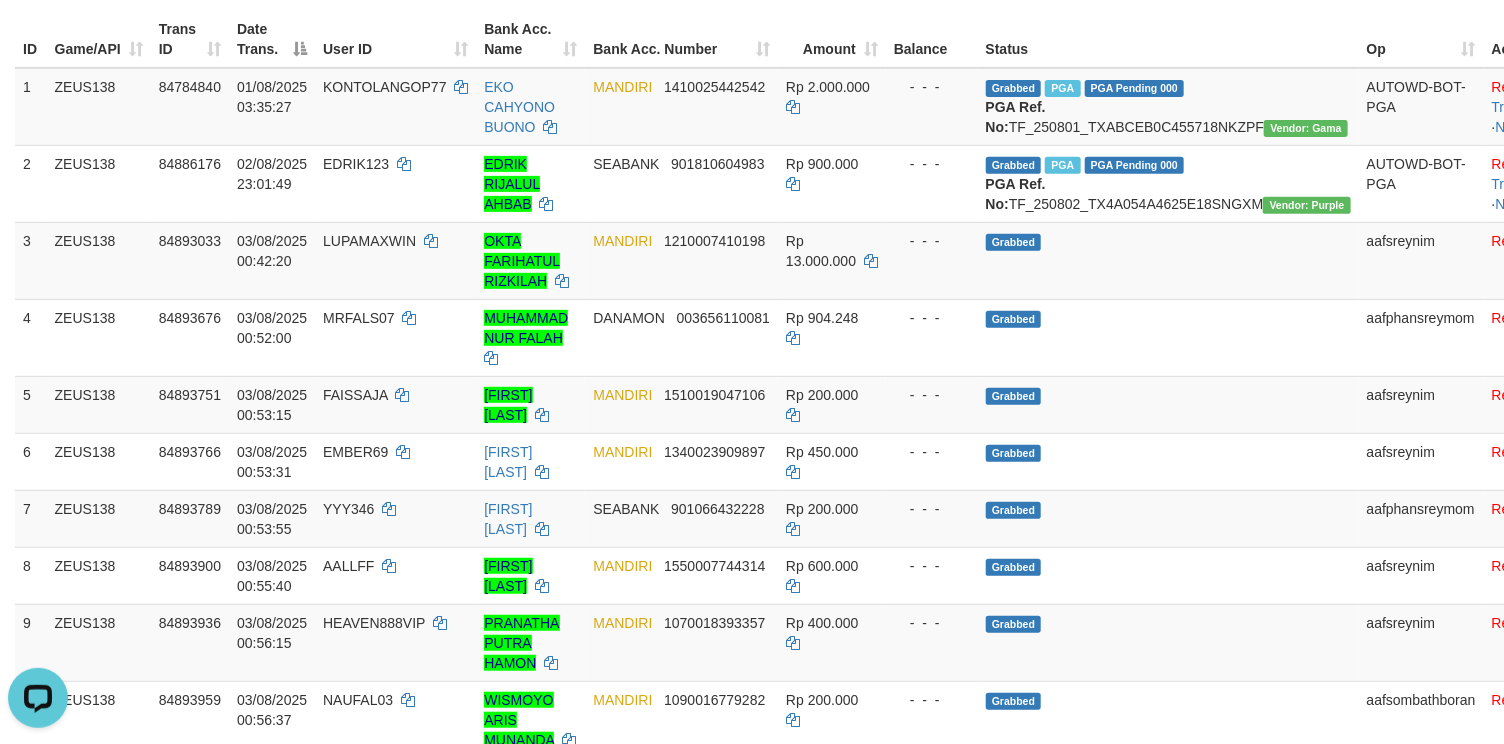 scroll, scrollTop: 0, scrollLeft: 0, axis: both 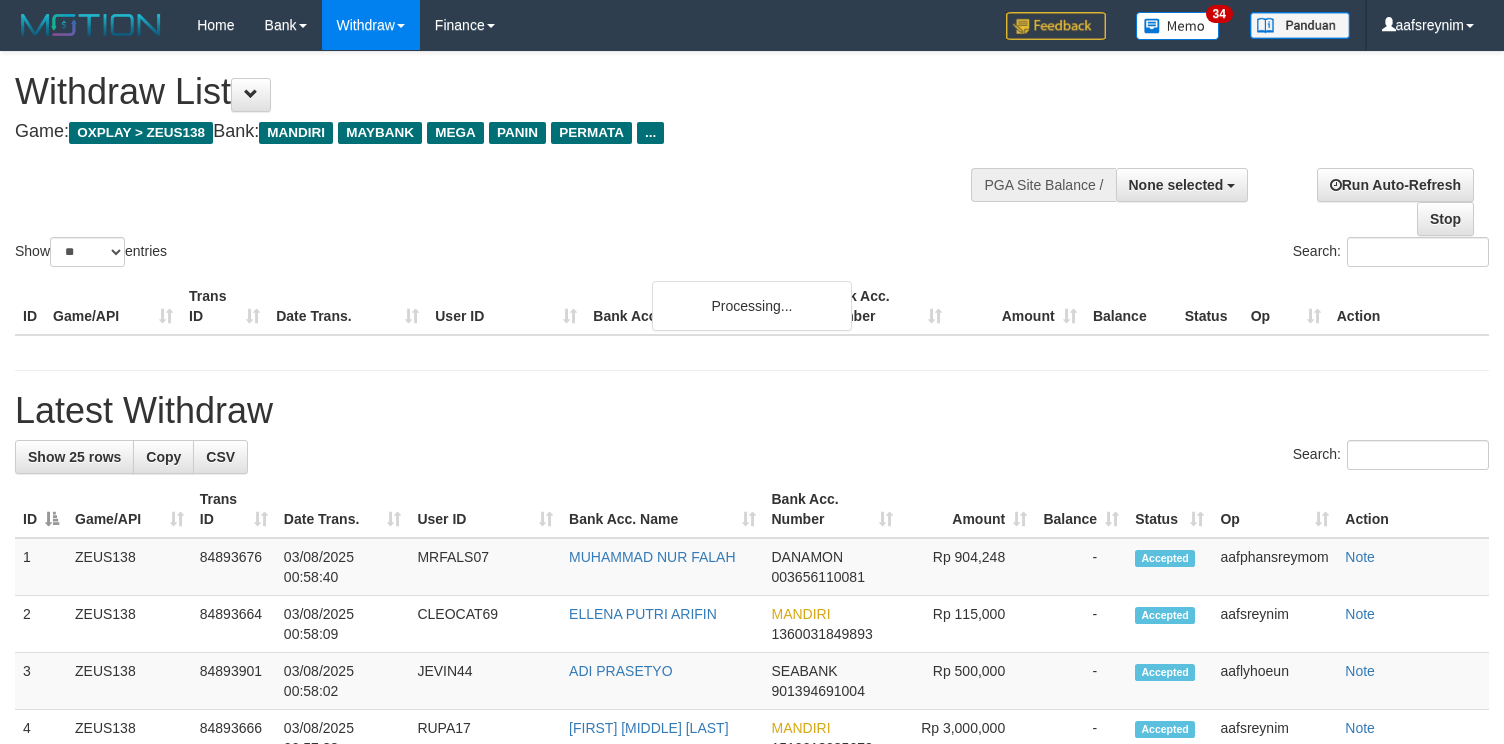 select 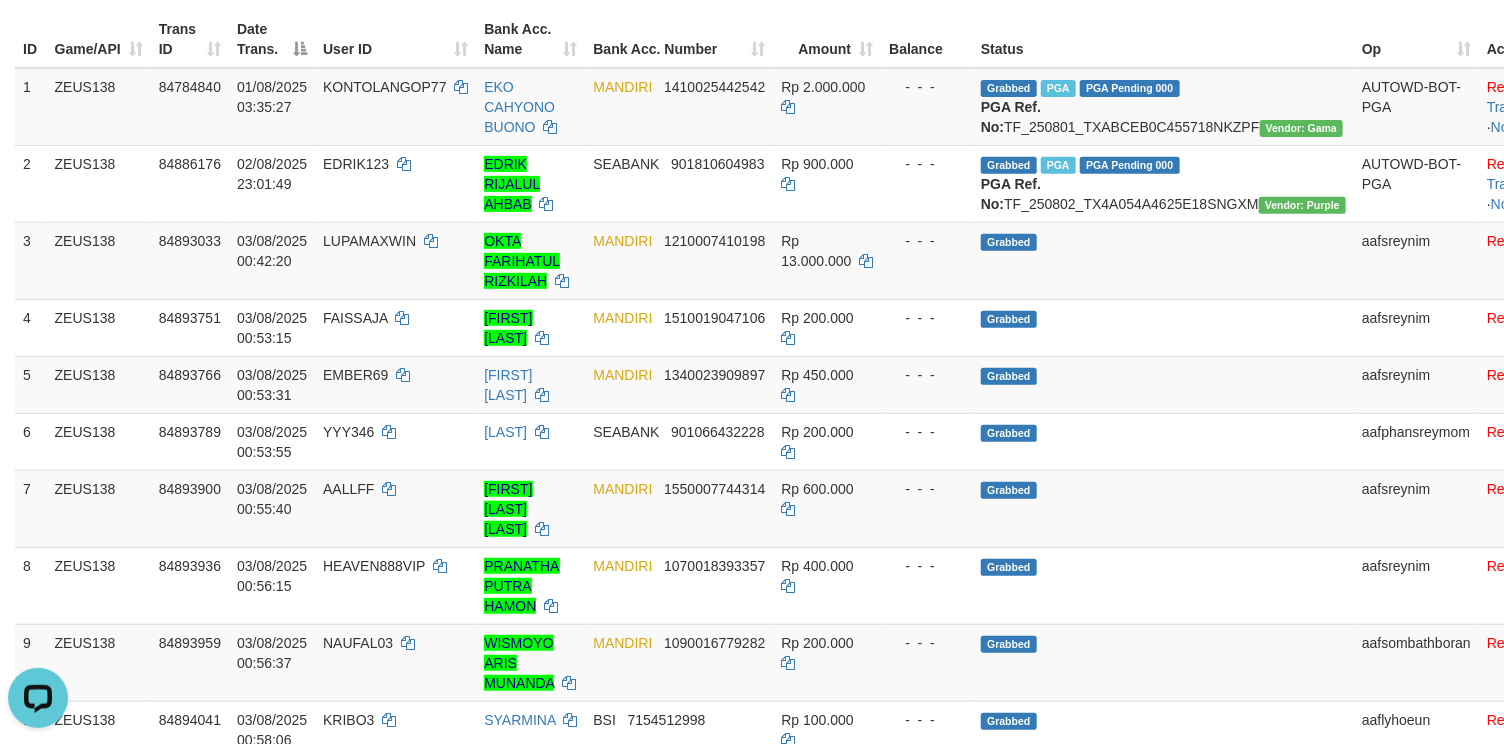 scroll, scrollTop: 0, scrollLeft: 0, axis: both 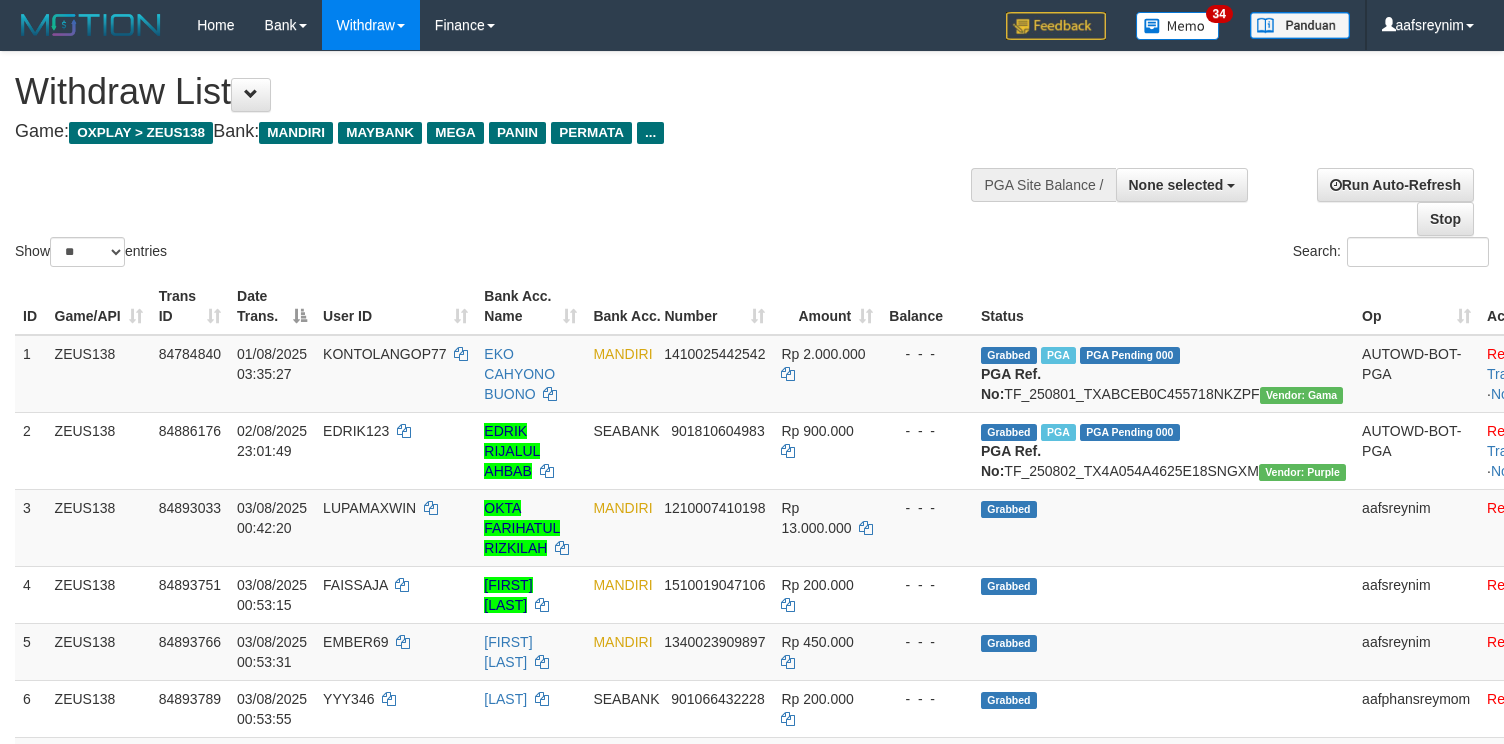 select 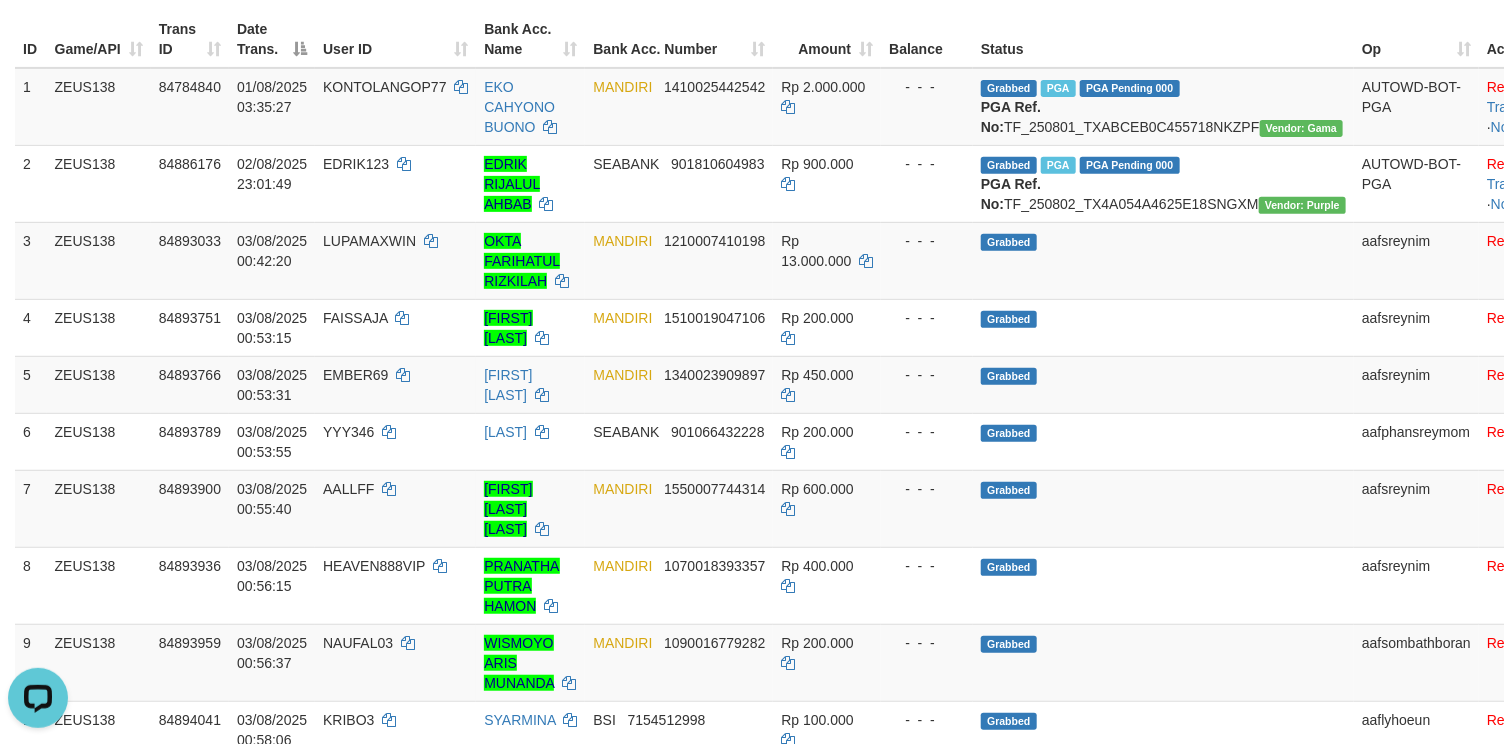 scroll, scrollTop: 0, scrollLeft: 0, axis: both 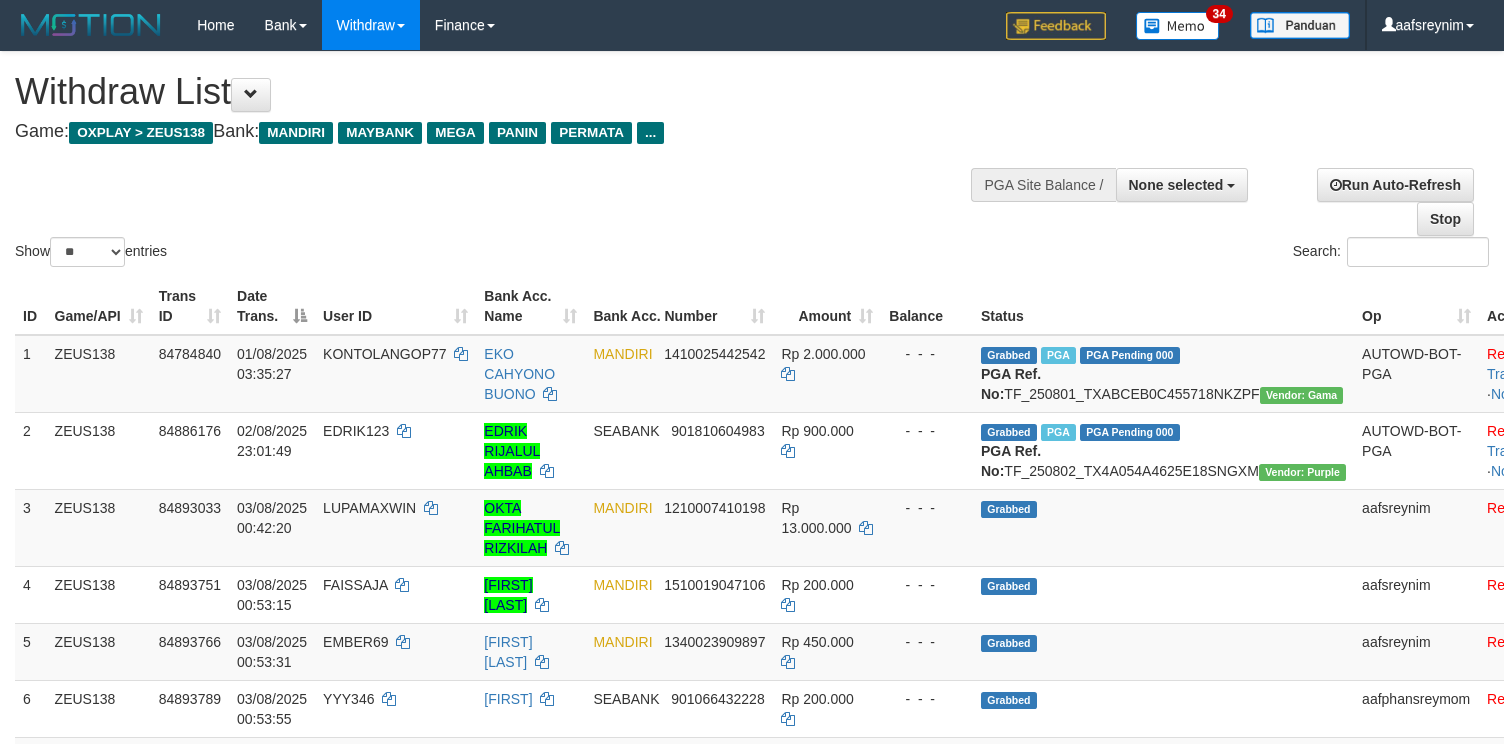 select 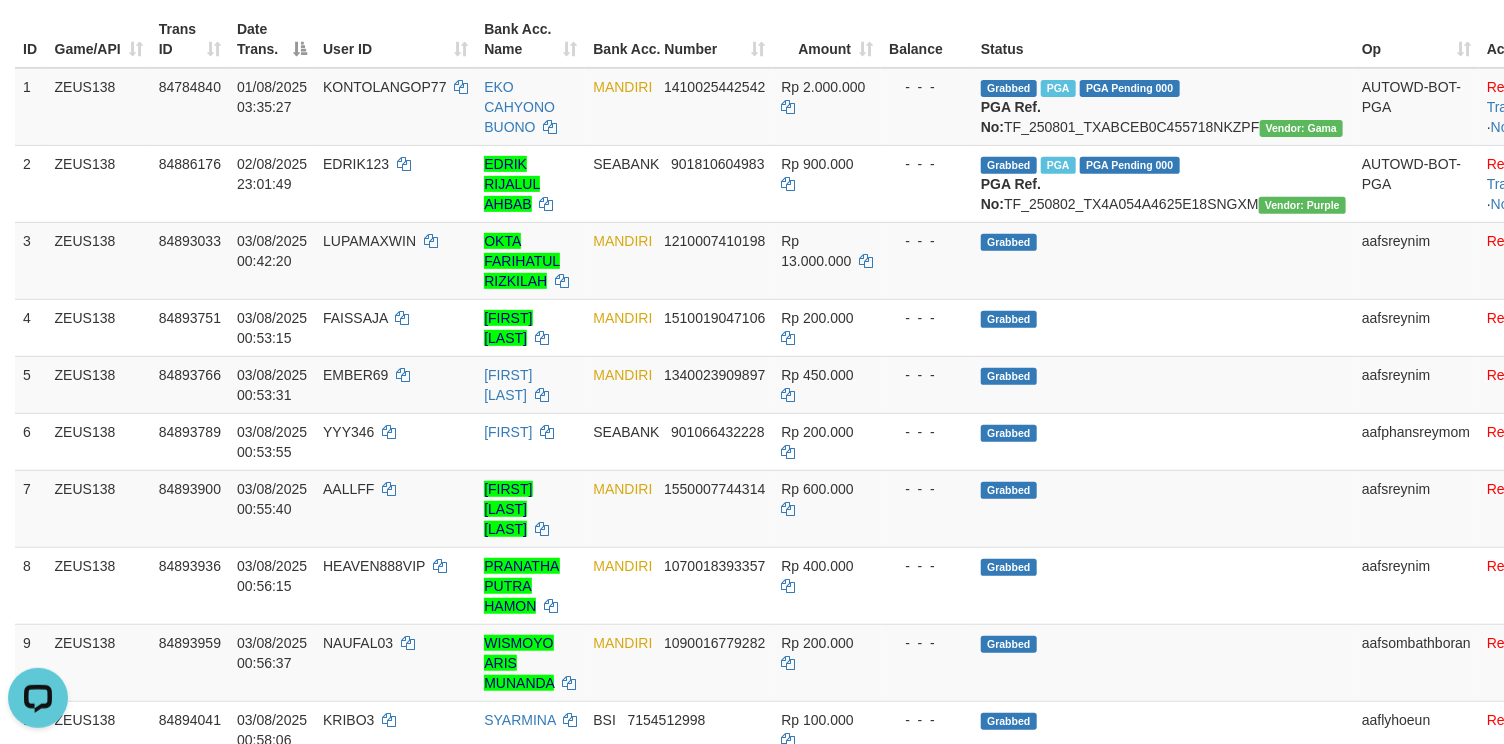 scroll, scrollTop: 0, scrollLeft: 0, axis: both 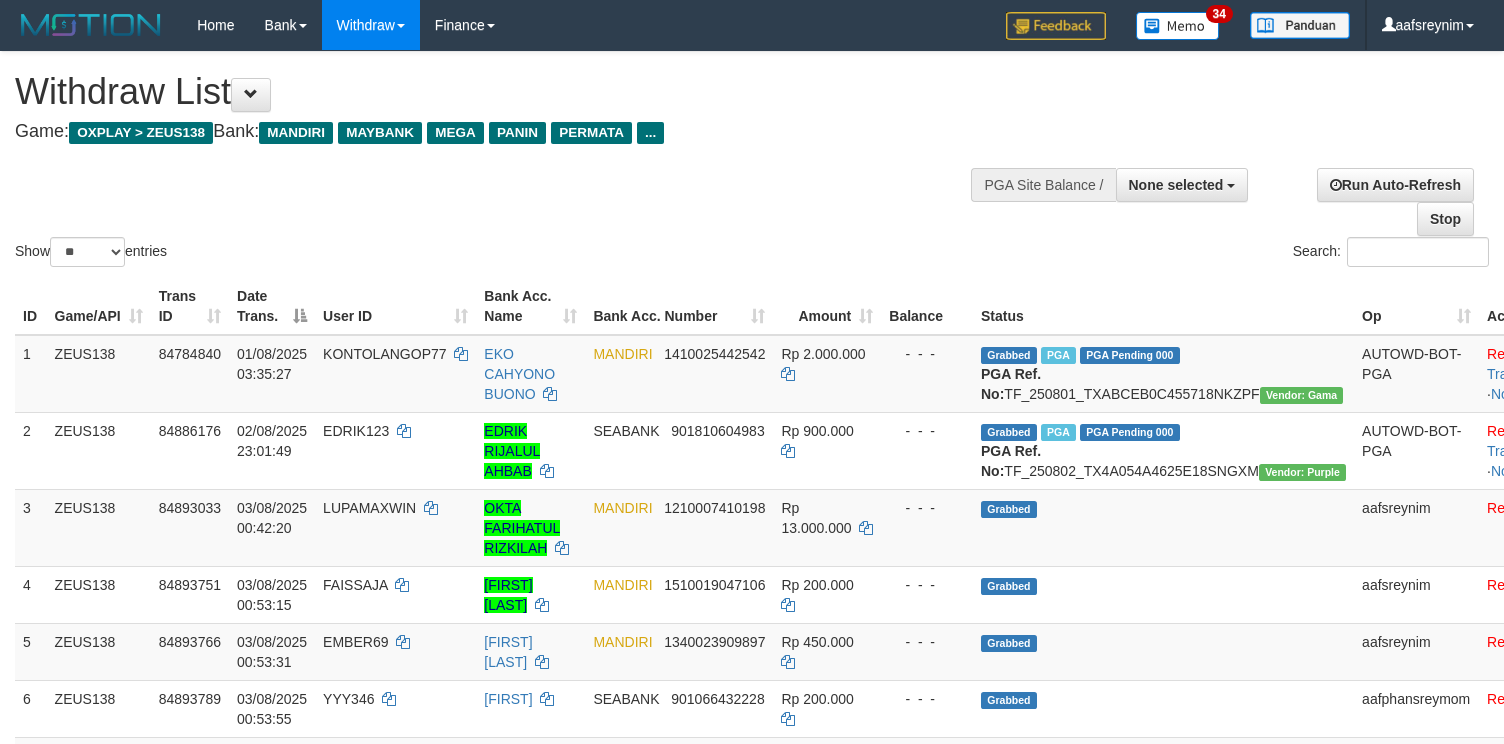 select 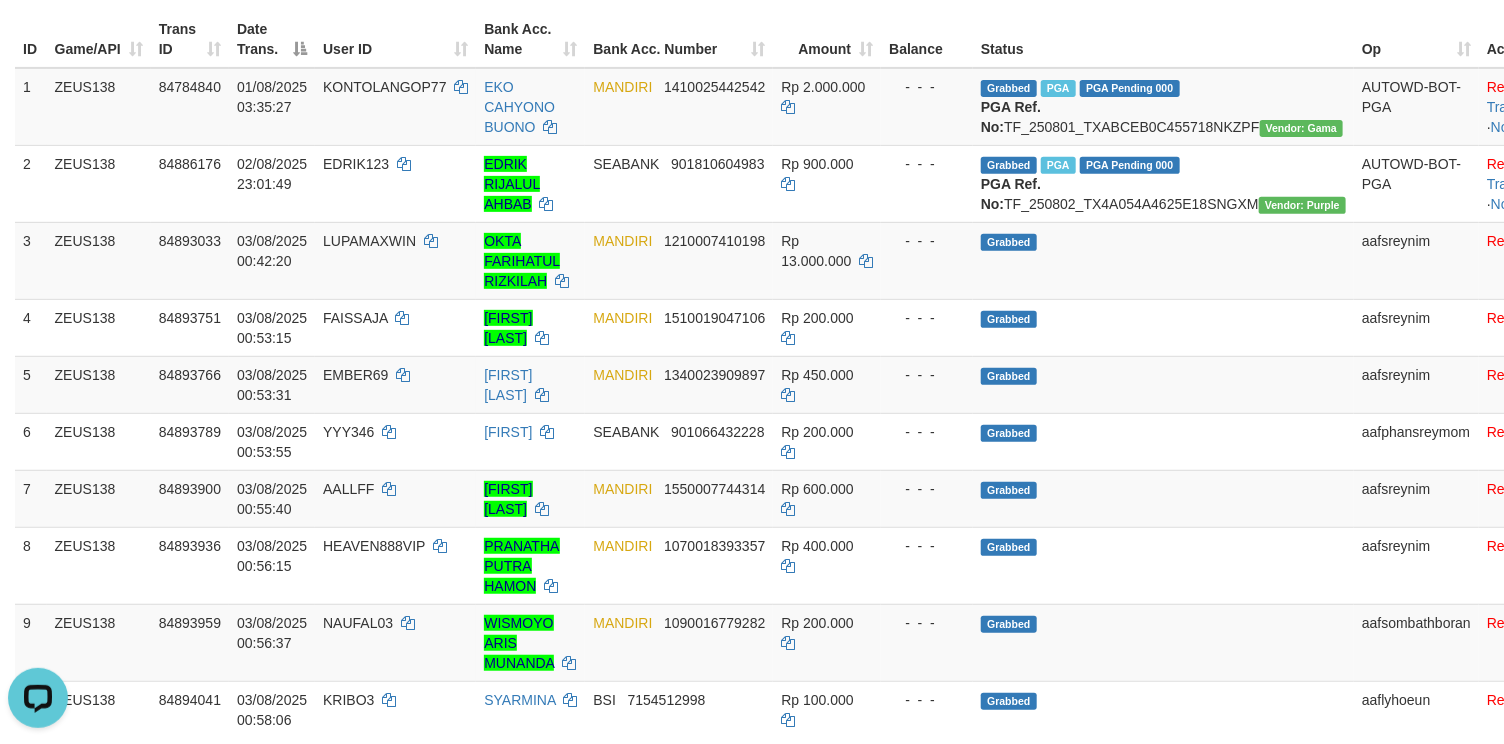 scroll, scrollTop: 0, scrollLeft: 0, axis: both 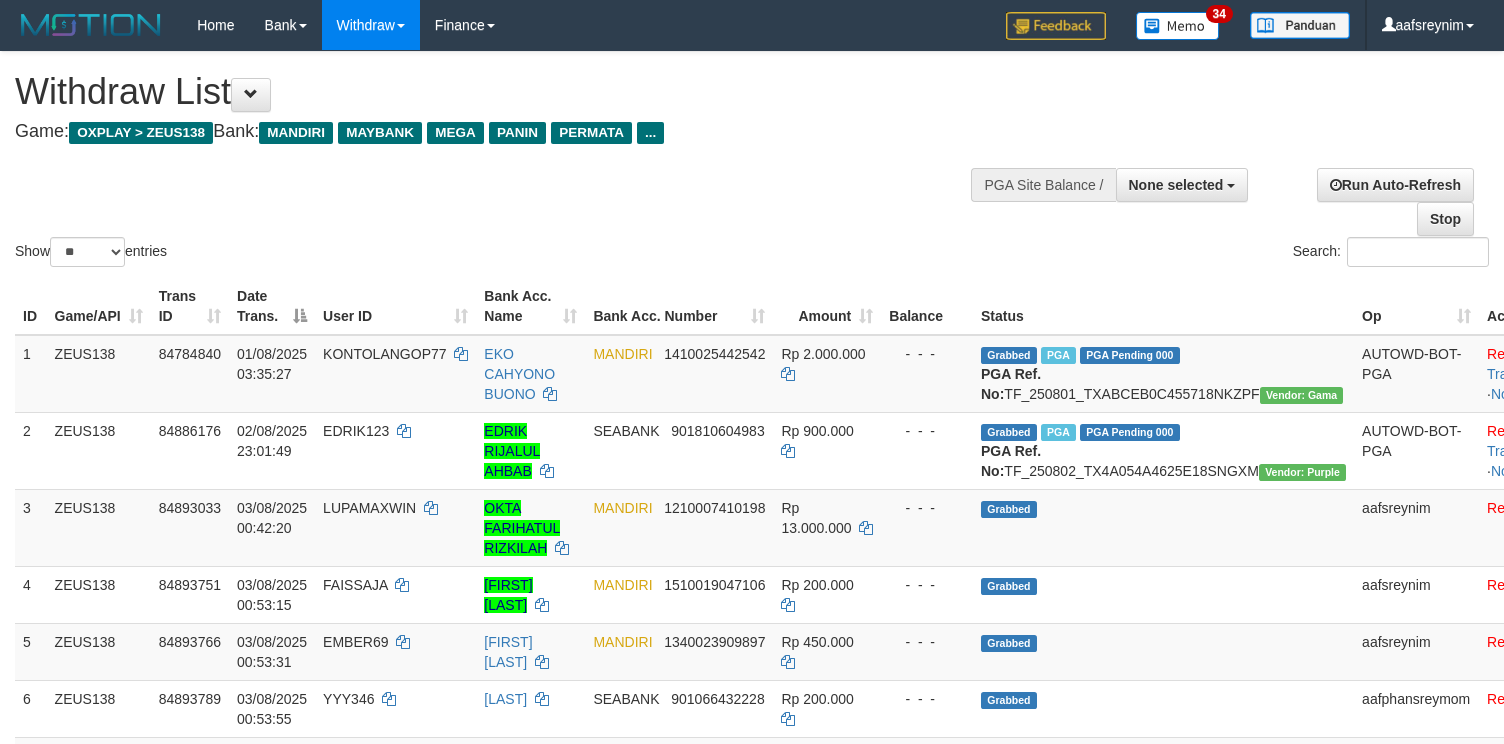select 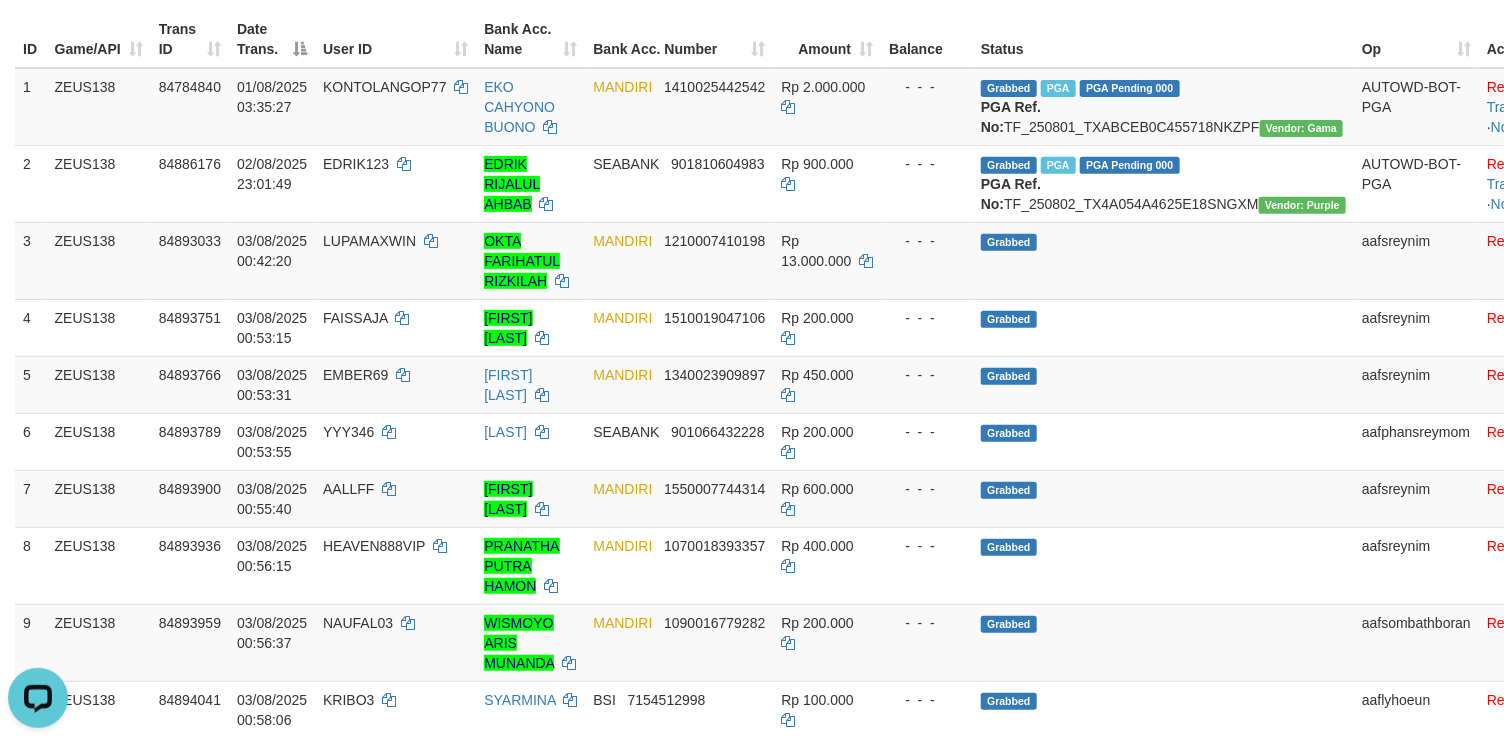 scroll, scrollTop: 0, scrollLeft: 0, axis: both 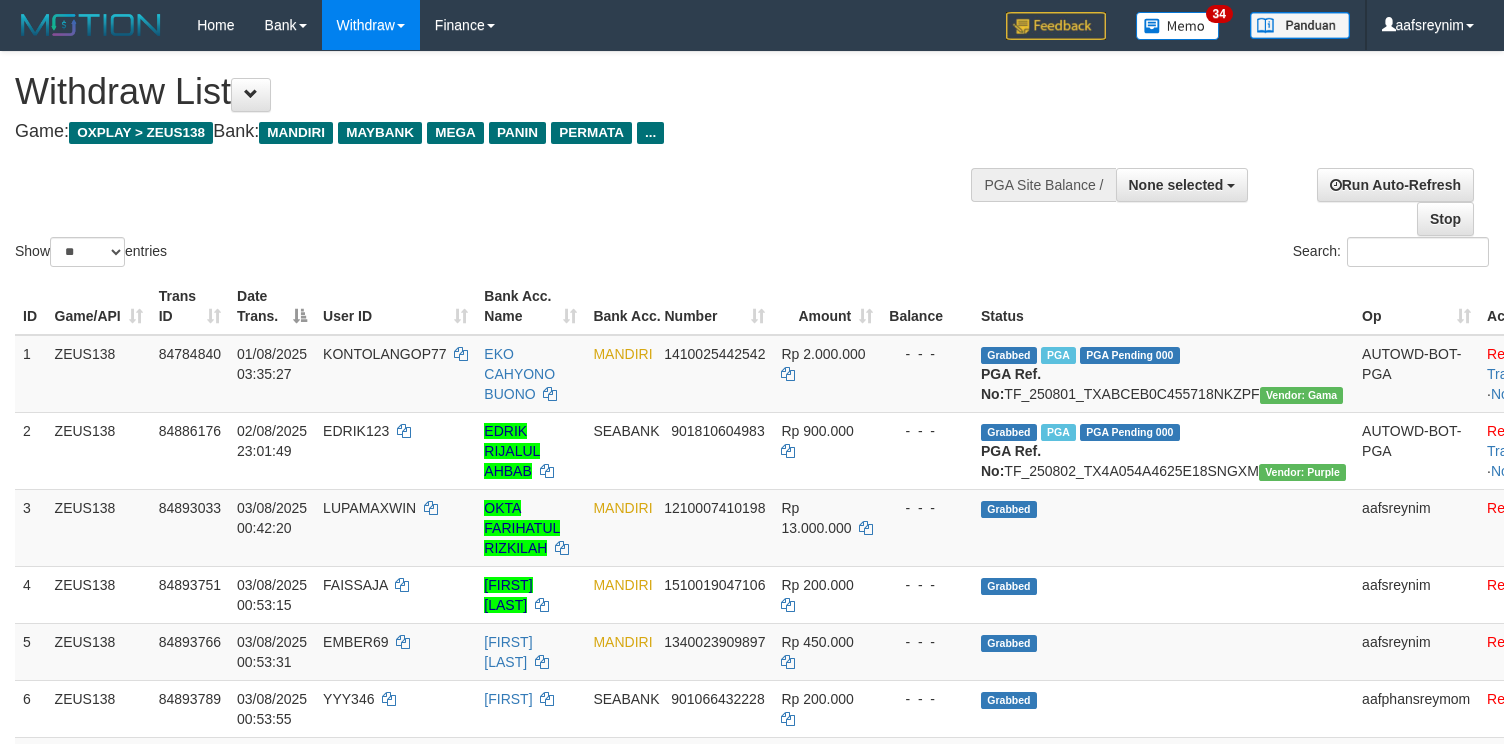 select 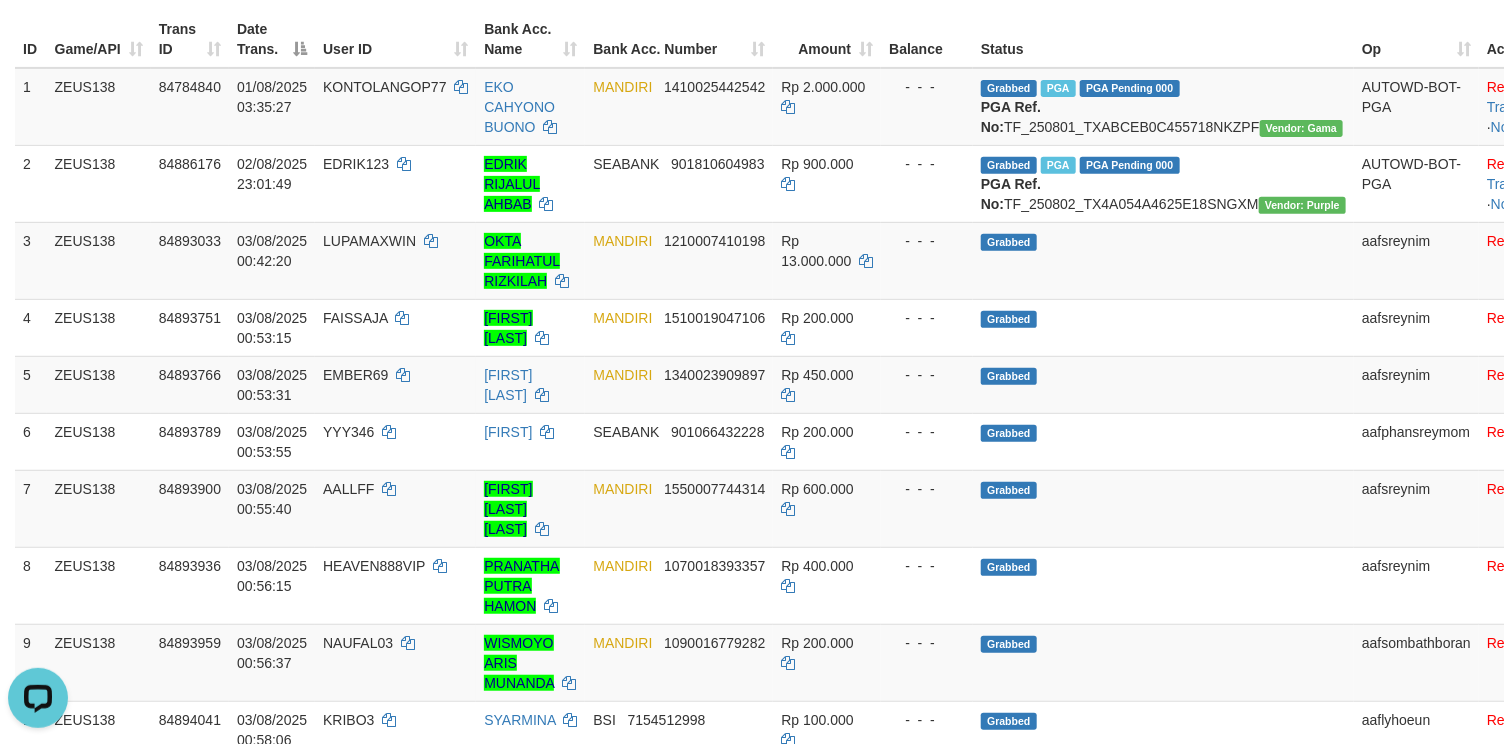 scroll, scrollTop: 0, scrollLeft: 0, axis: both 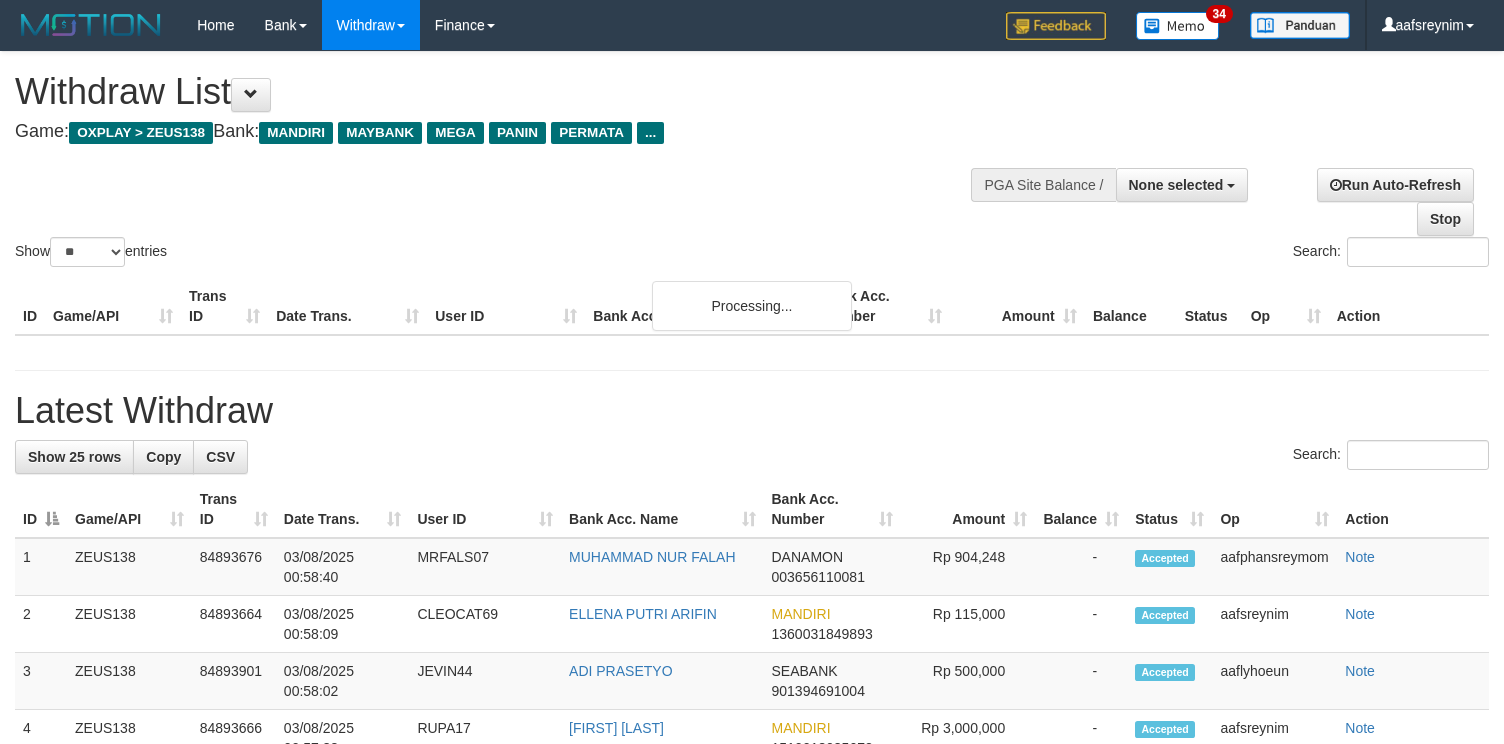 select 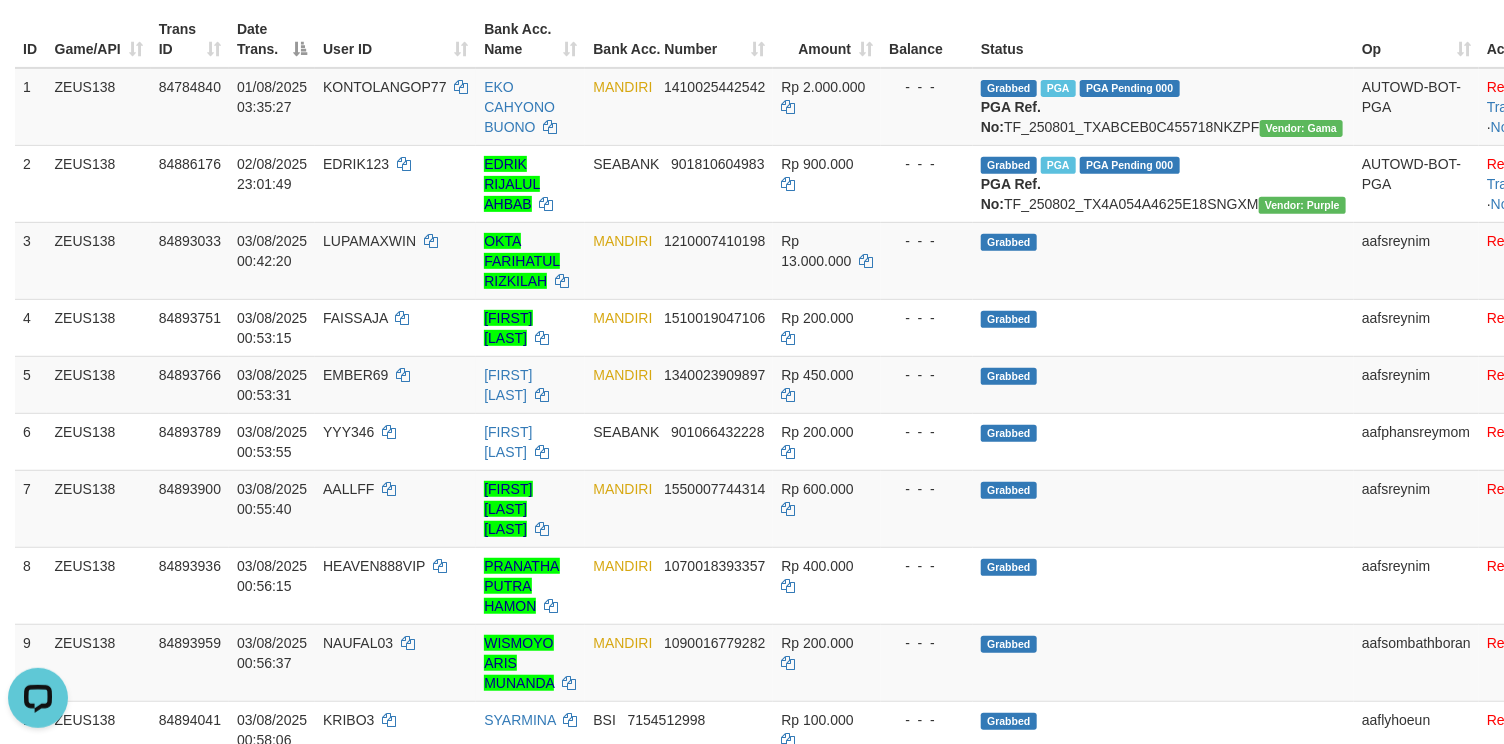 scroll, scrollTop: 0, scrollLeft: 0, axis: both 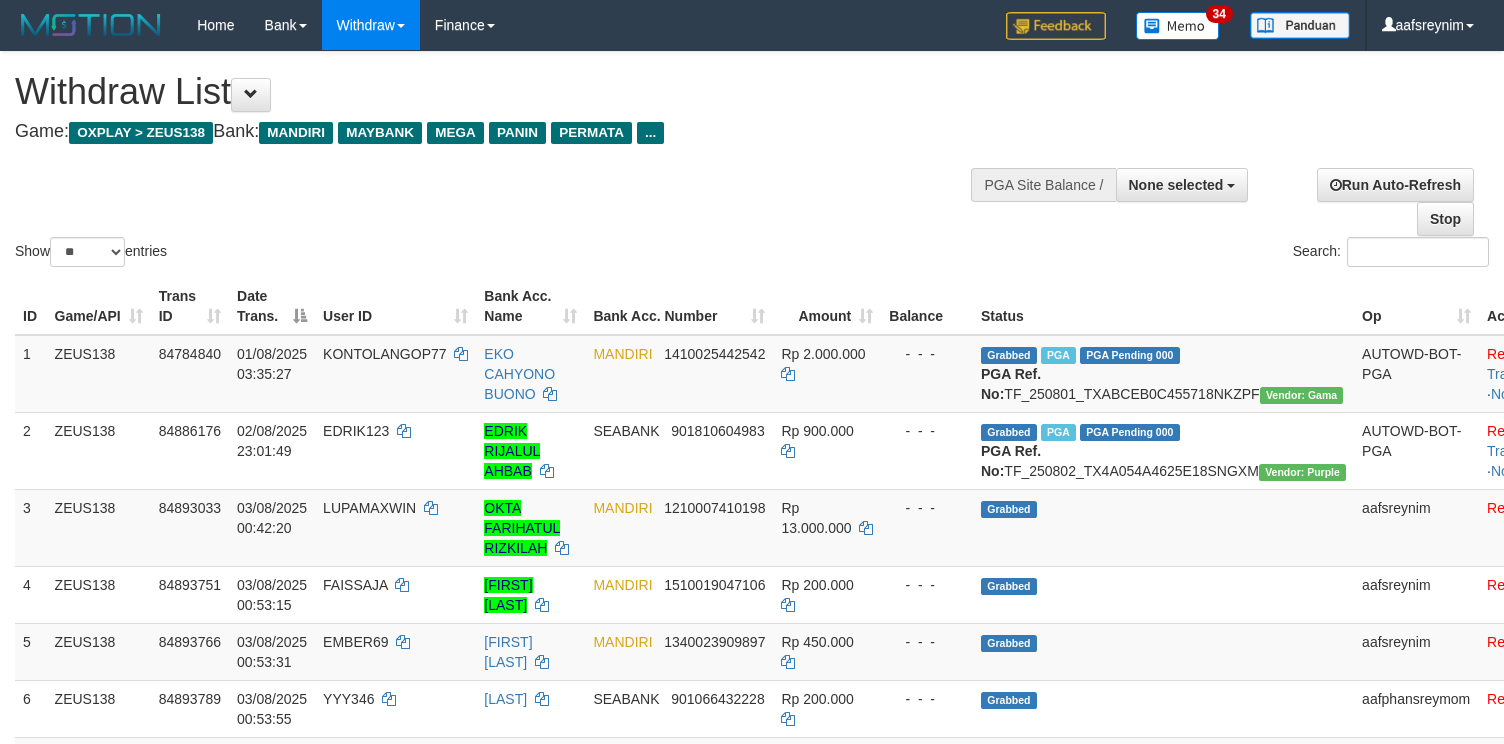 select 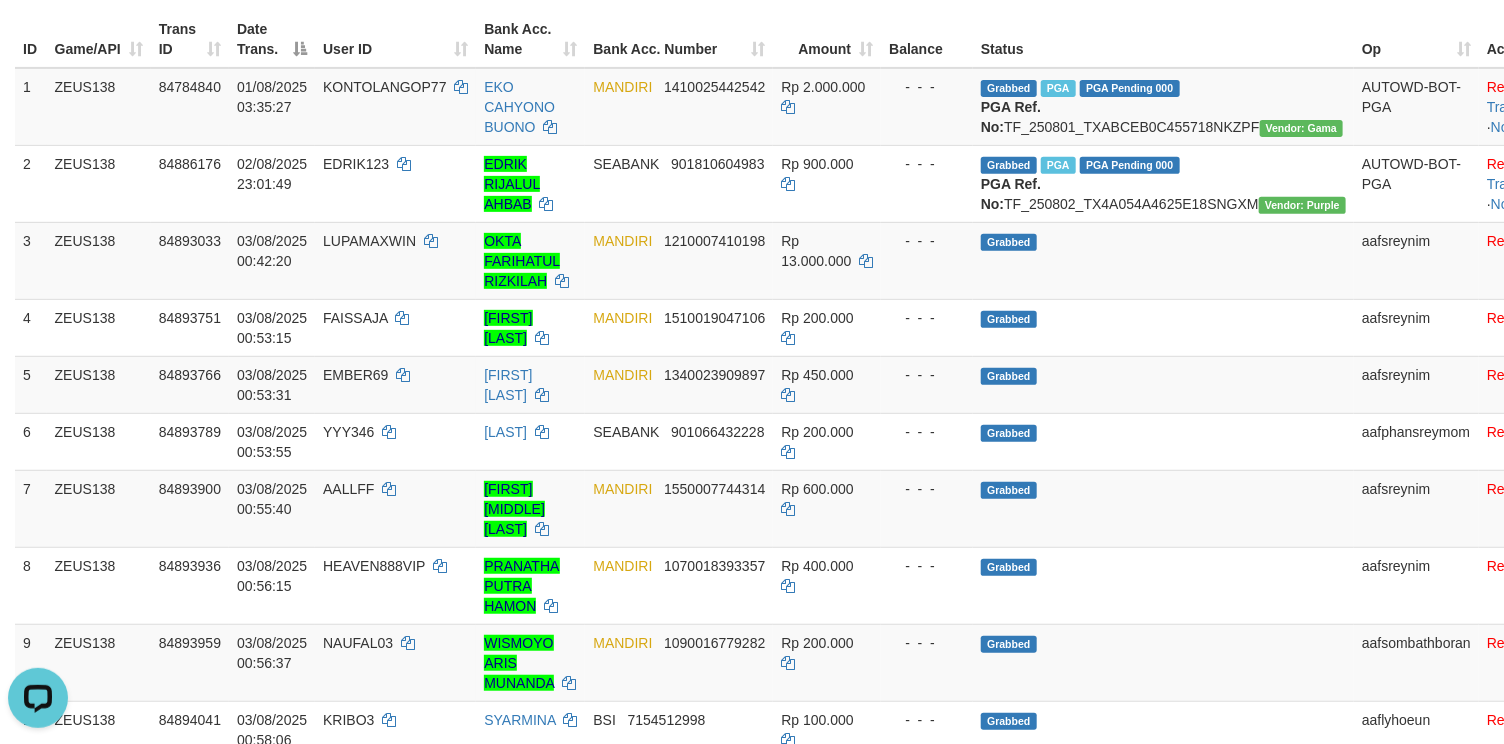 scroll, scrollTop: 0, scrollLeft: 0, axis: both 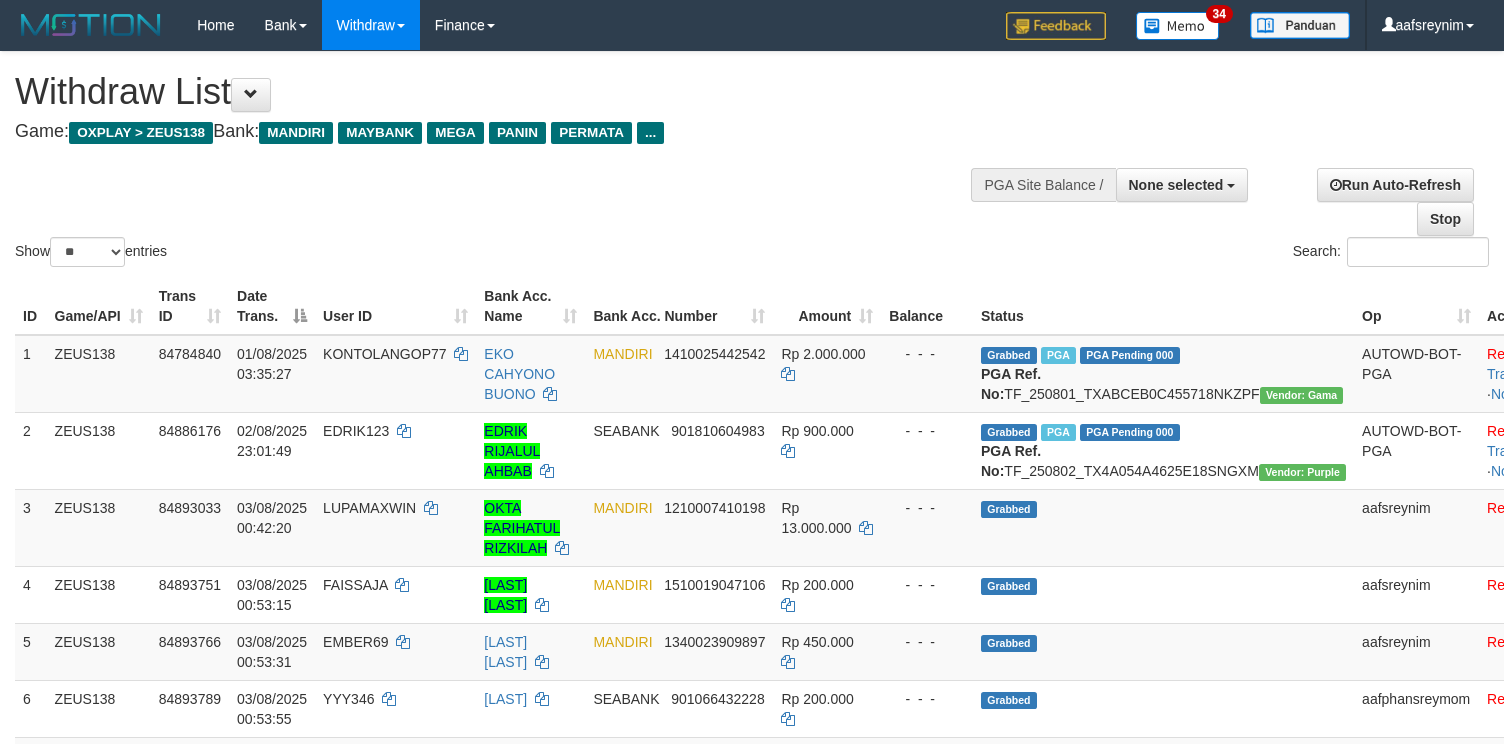select 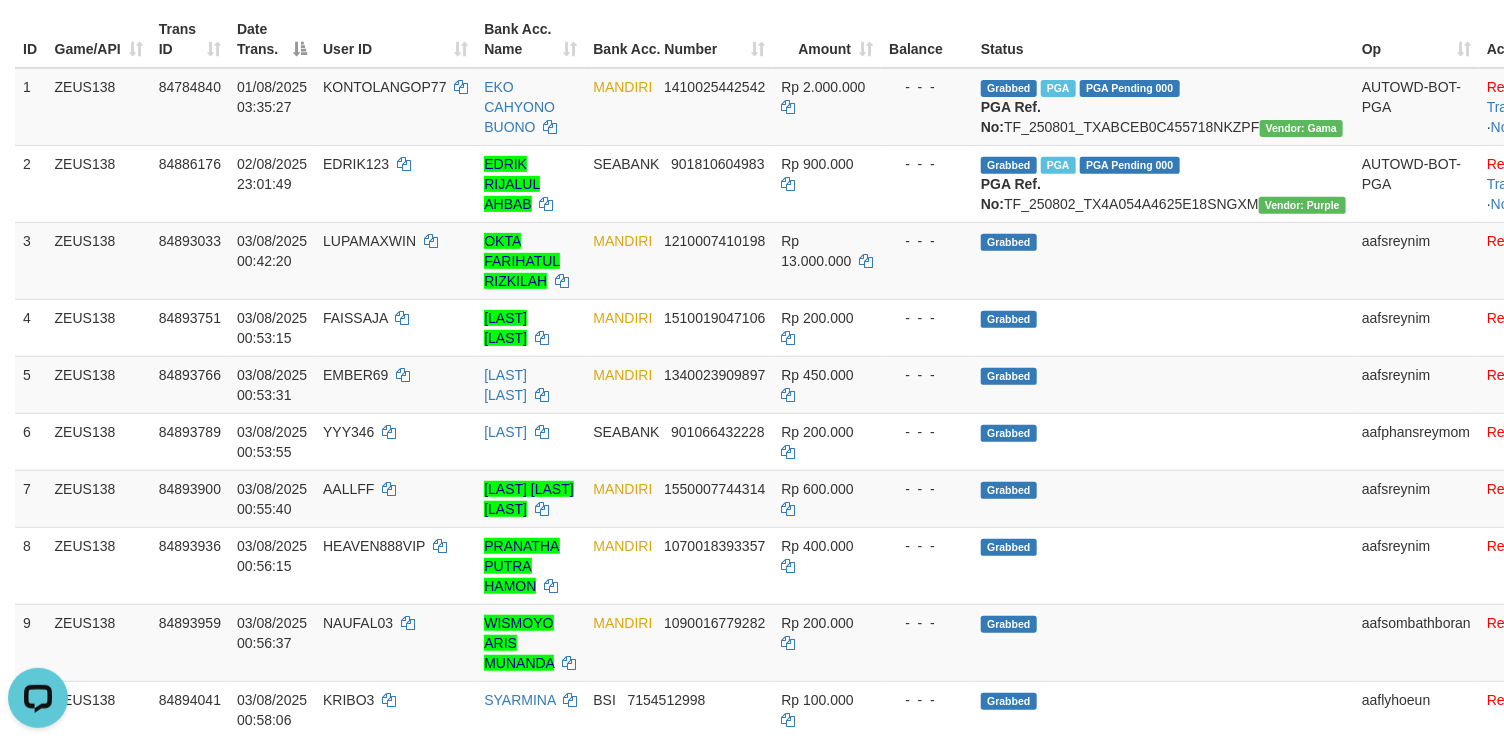 scroll, scrollTop: 0, scrollLeft: 0, axis: both 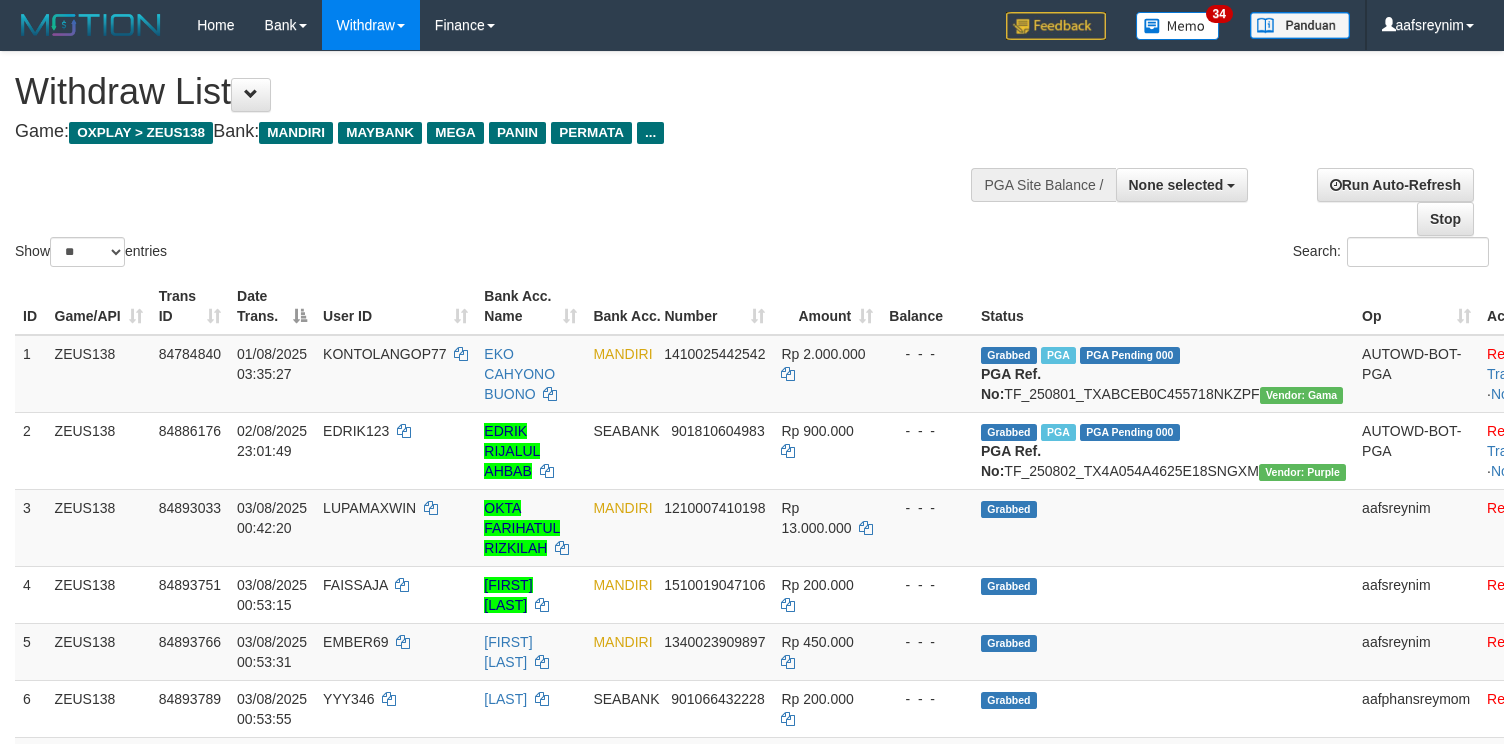select 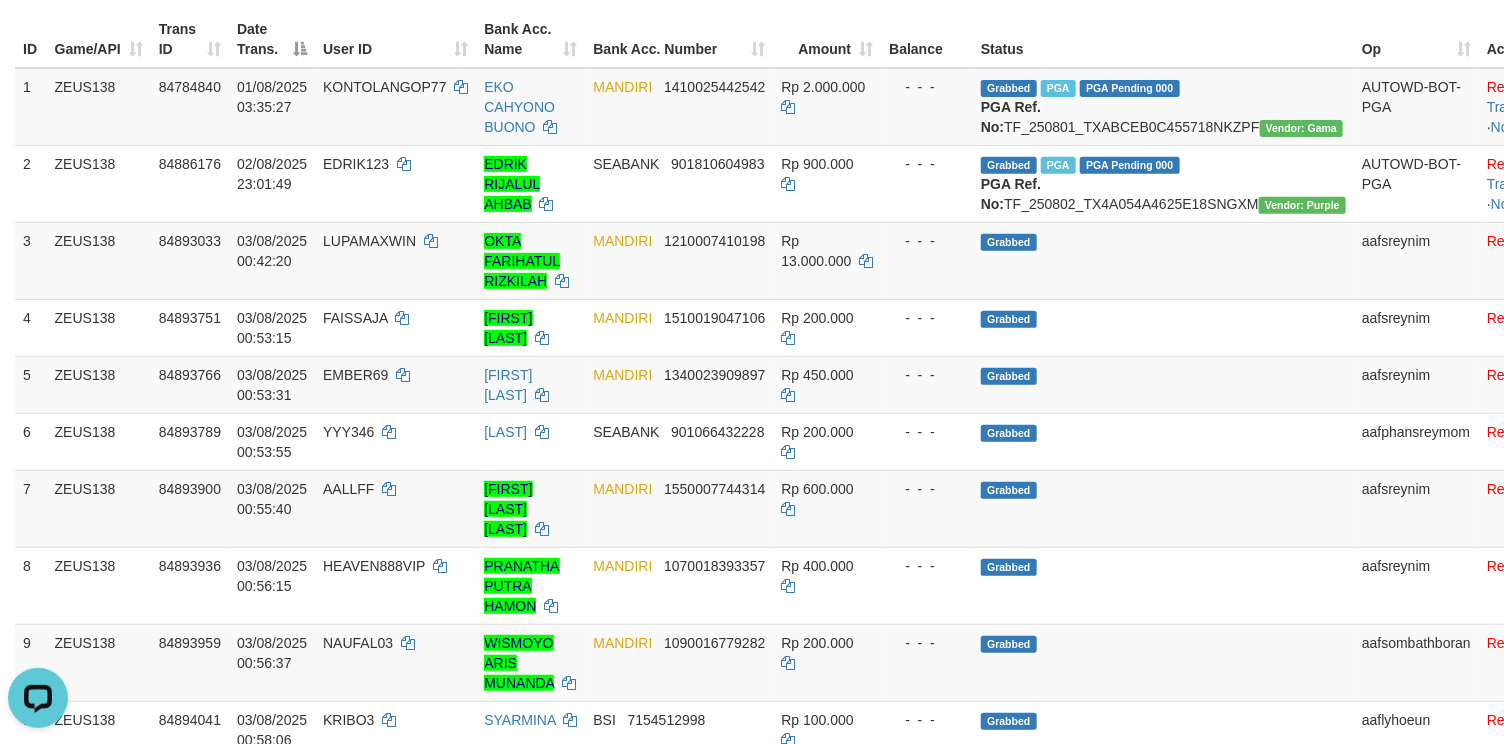 scroll, scrollTop: 0, scrollLeft: 0, axis: both 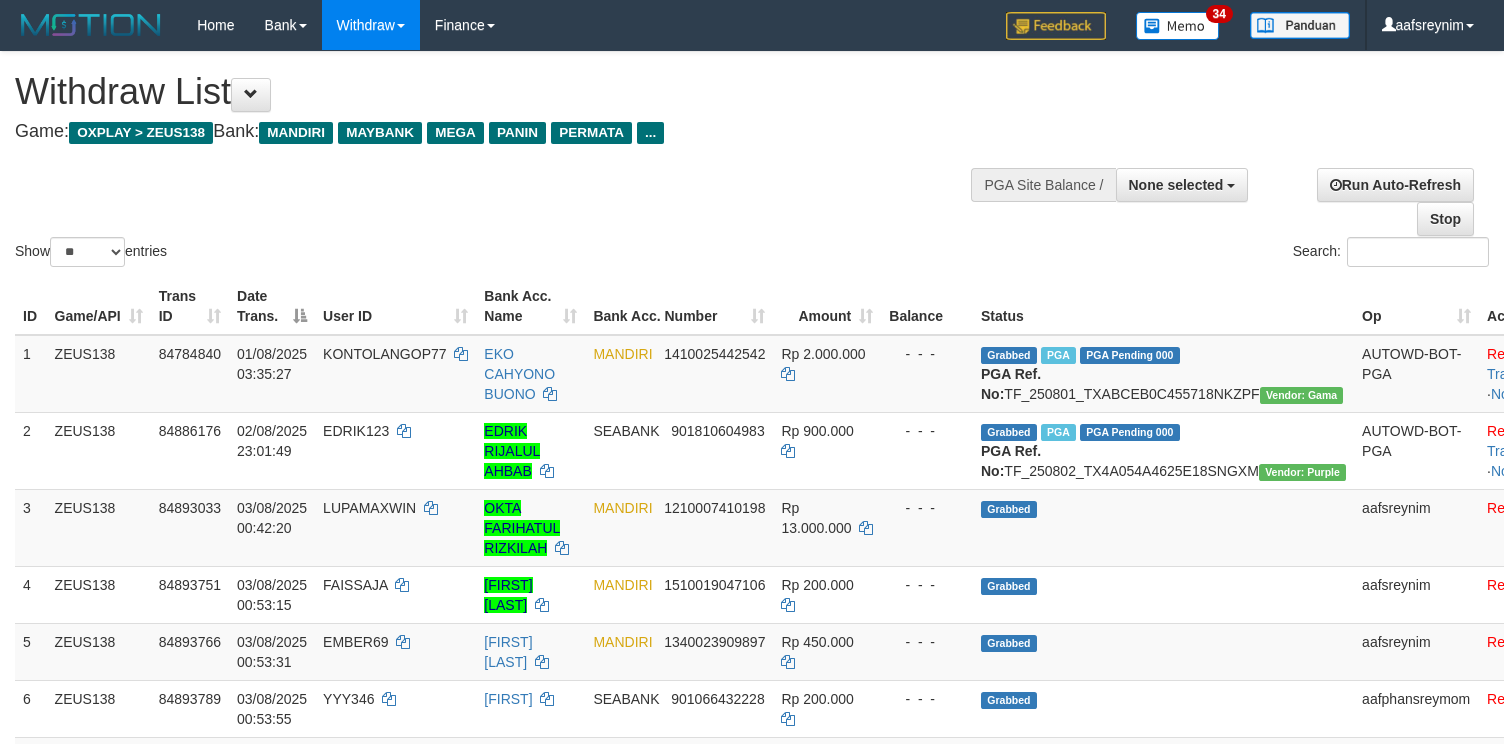 select 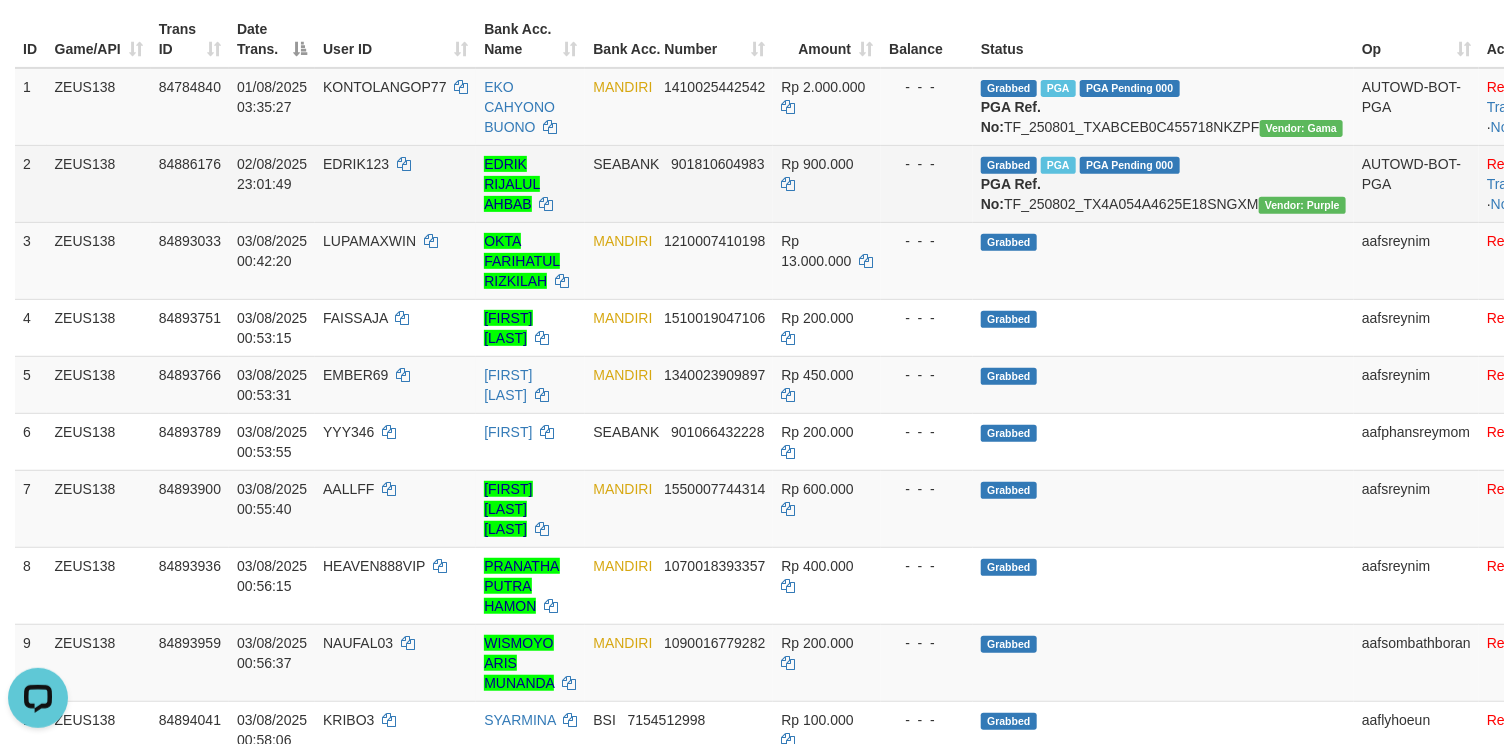 scroll, scrollTop: 0, scrollLeft: 0, axis: both 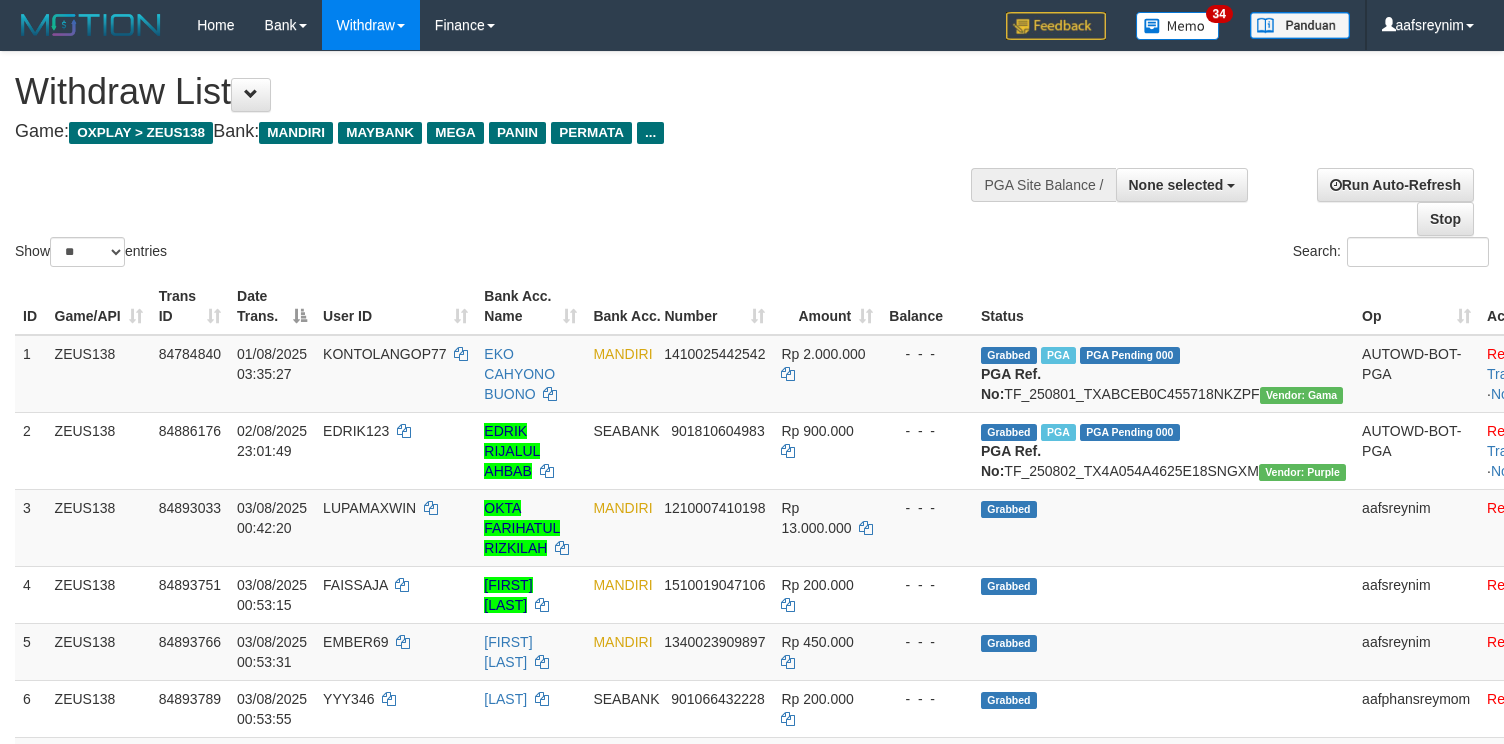 select 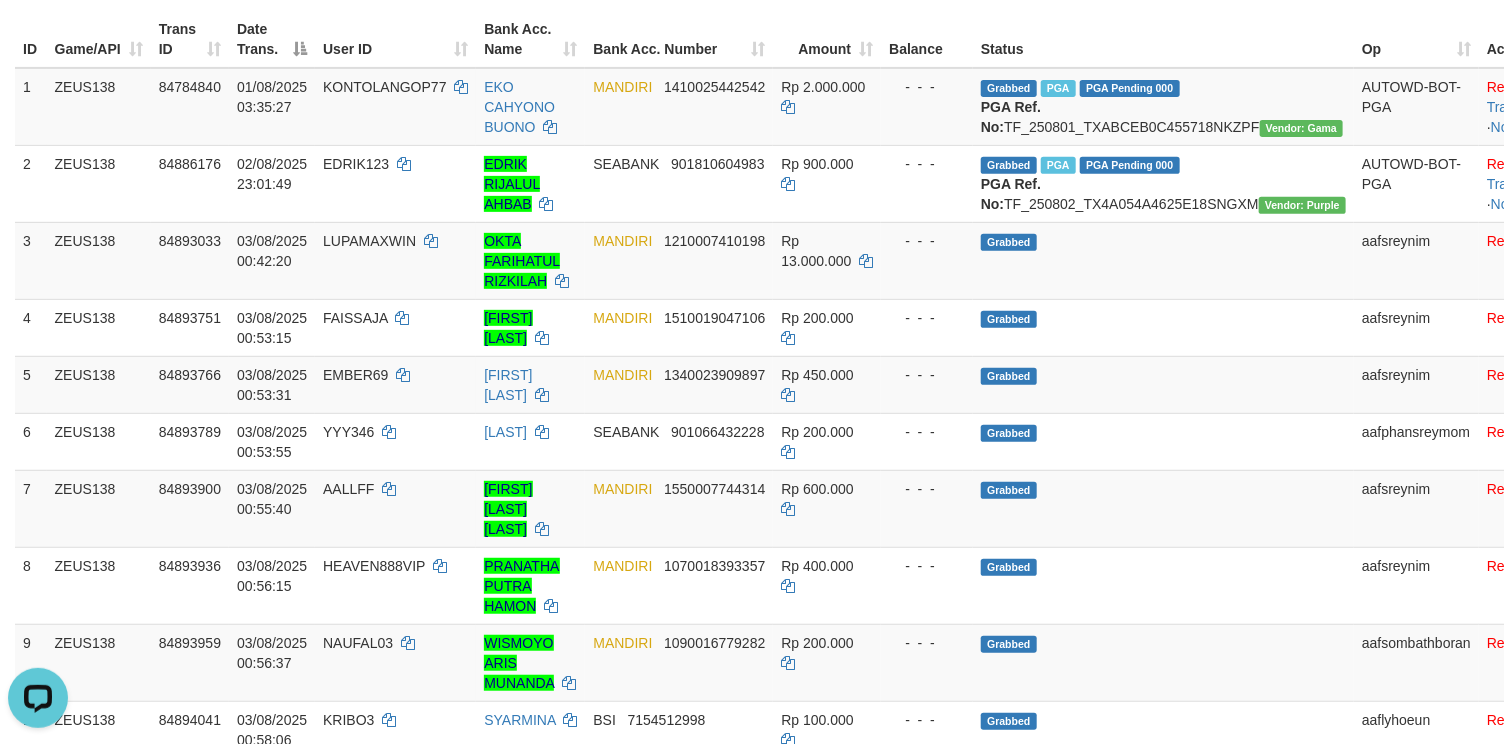 scroll, scrollTop: 0, scrollLeft: 0, axis: both 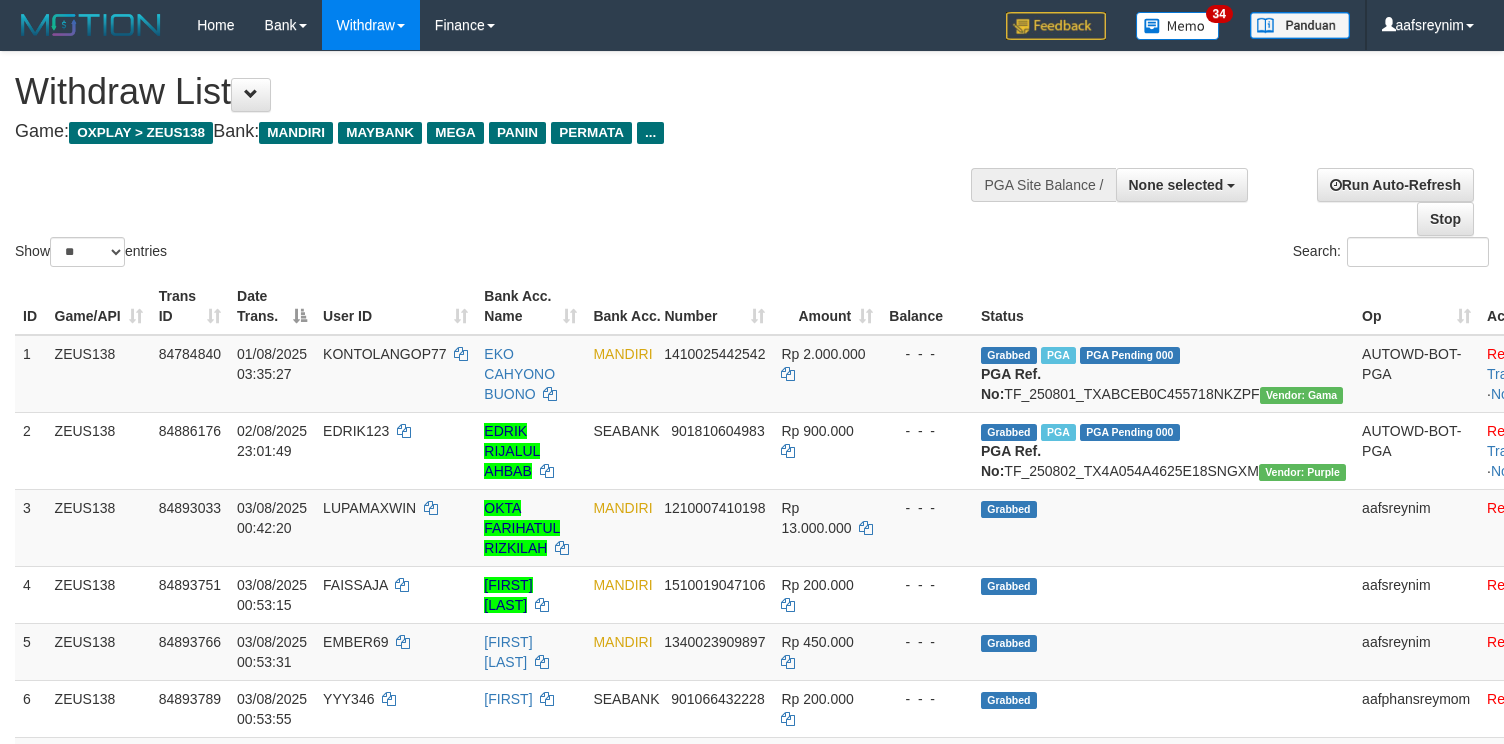 select 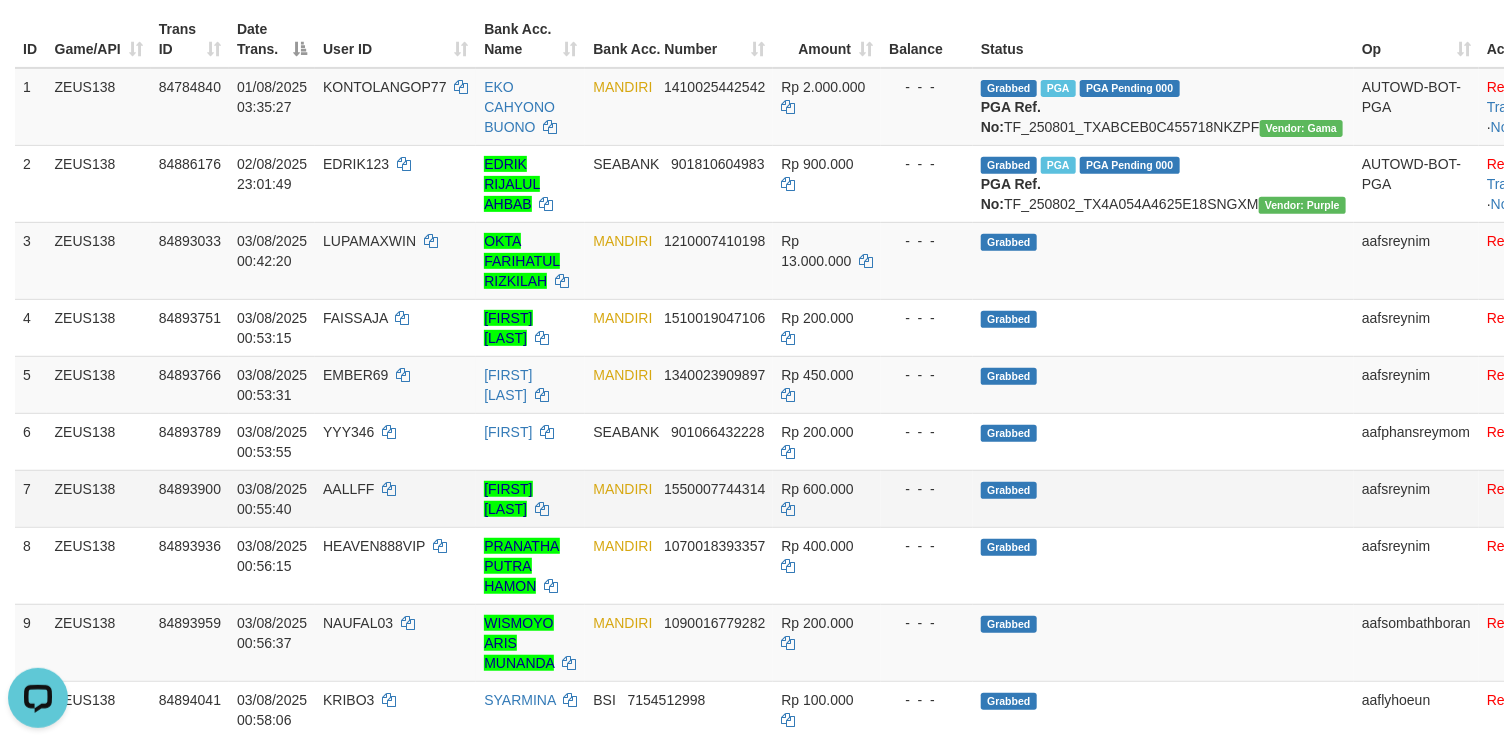 scroll, scrollTop: 0, scrollLeft: 0, axis: both 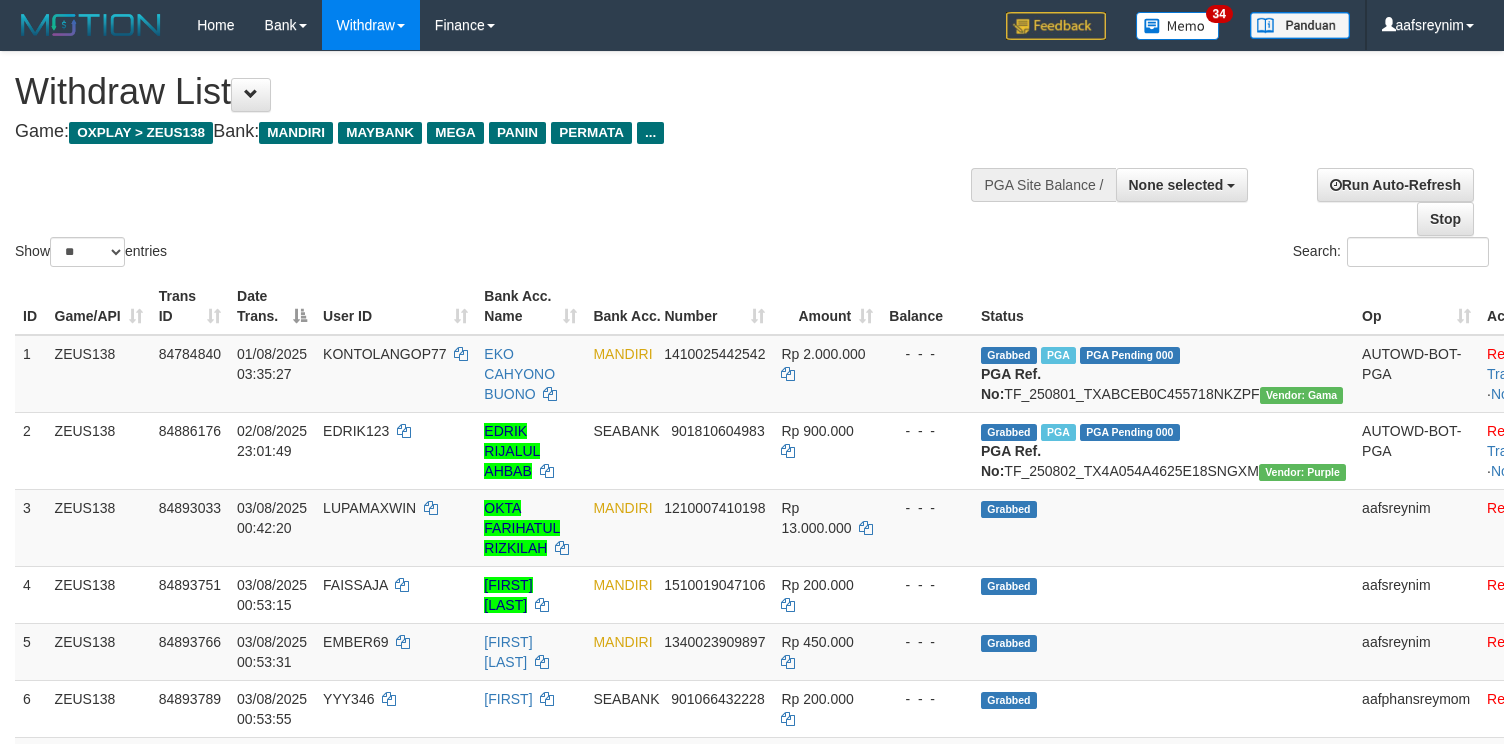 select 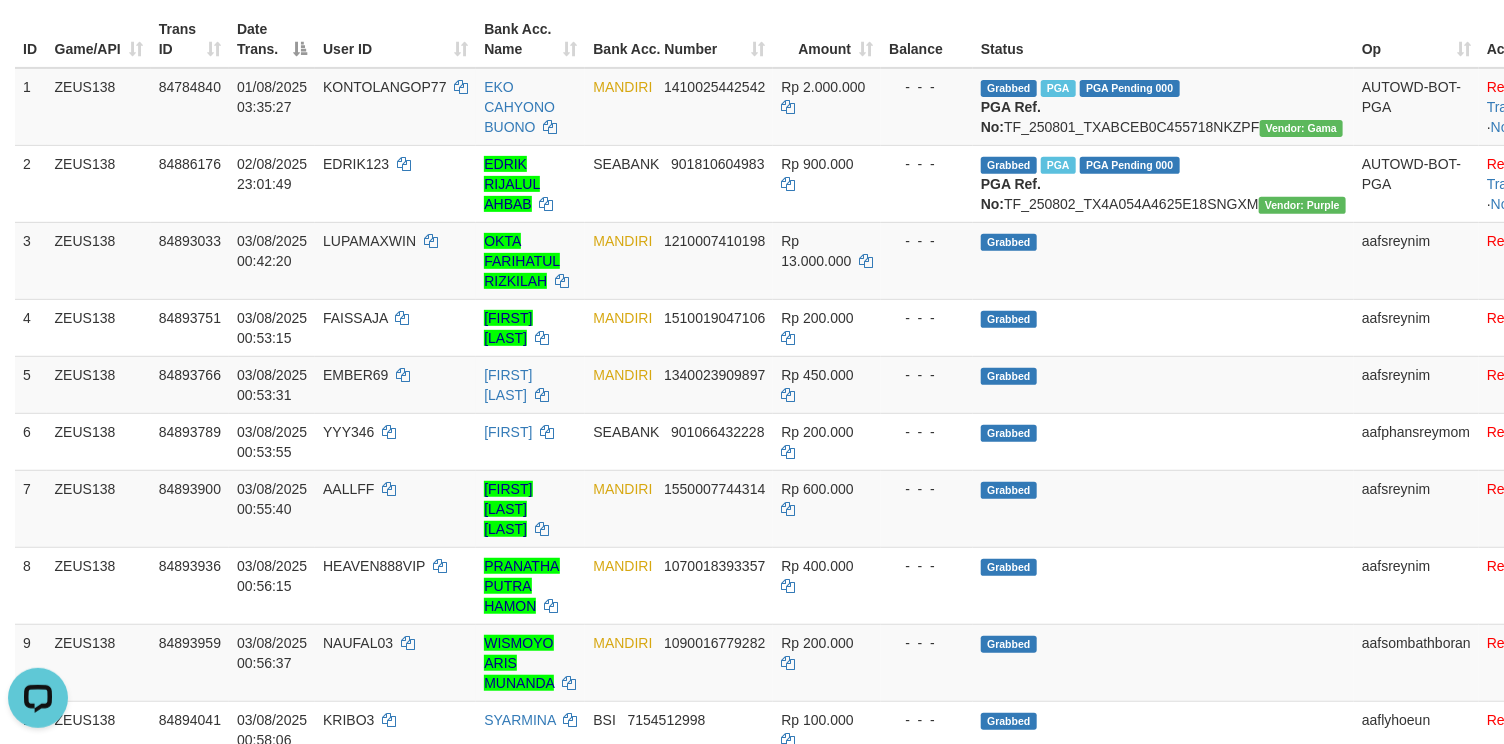scroll, scrollTop: 0, scrollLeft: 0, axis: both 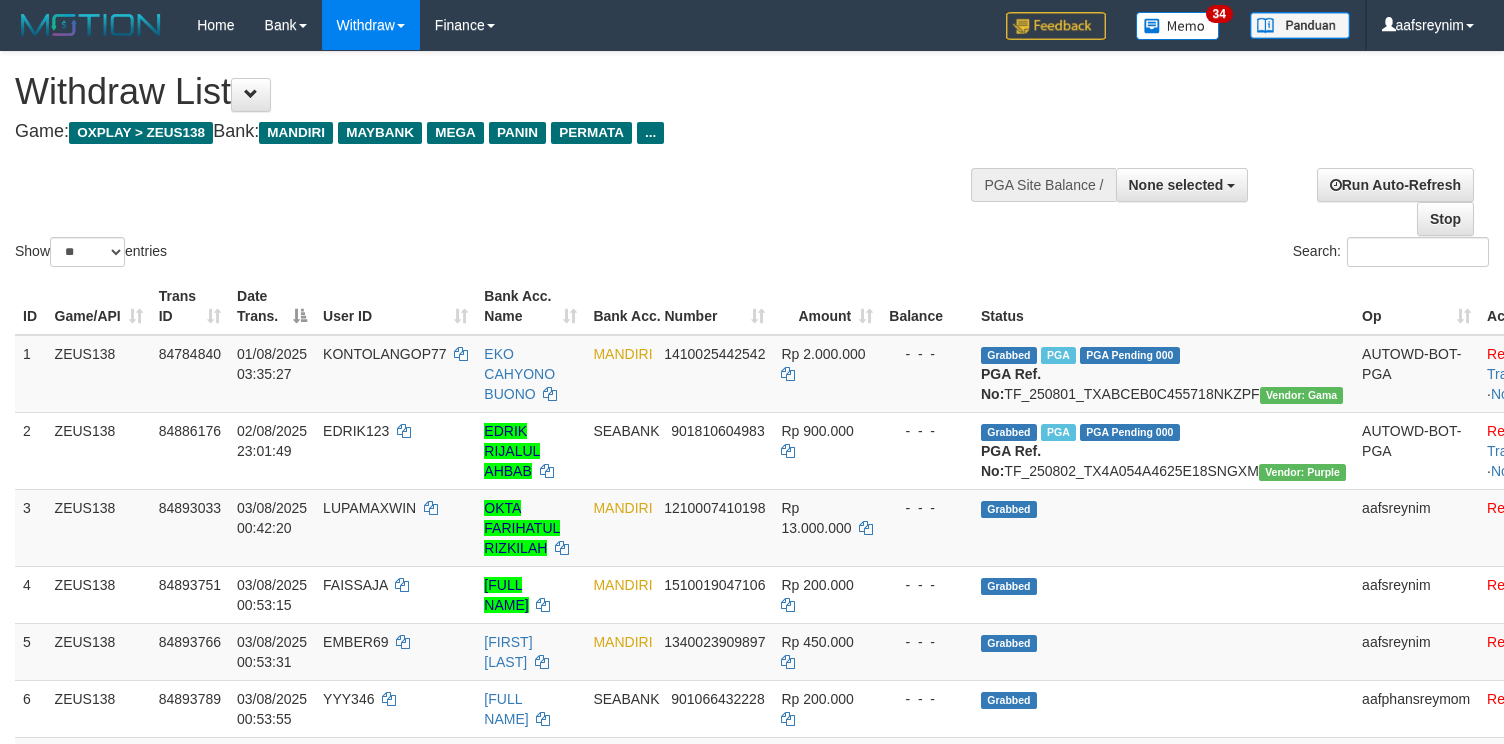 select 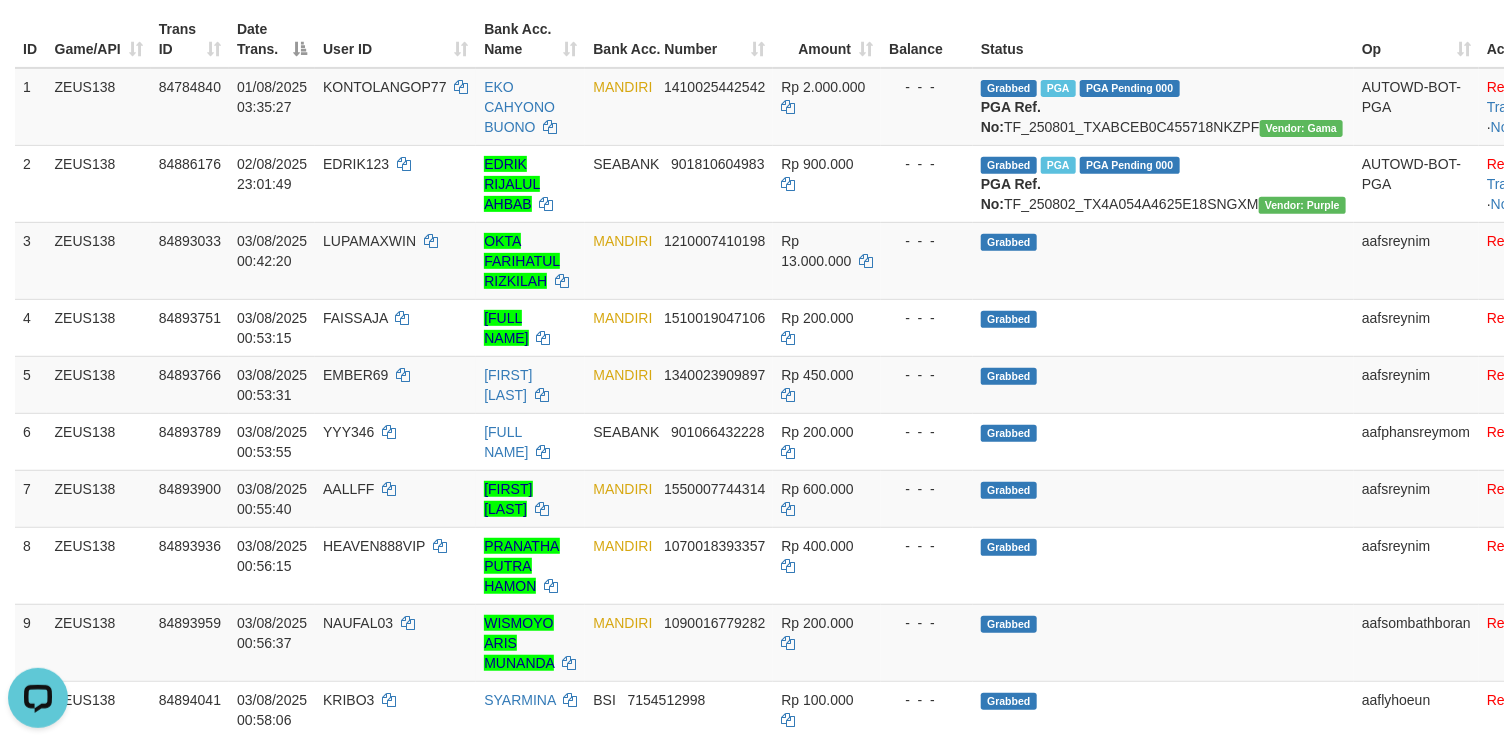 scroll, scrollTop: 0, scrollLeft: 0, axis: both 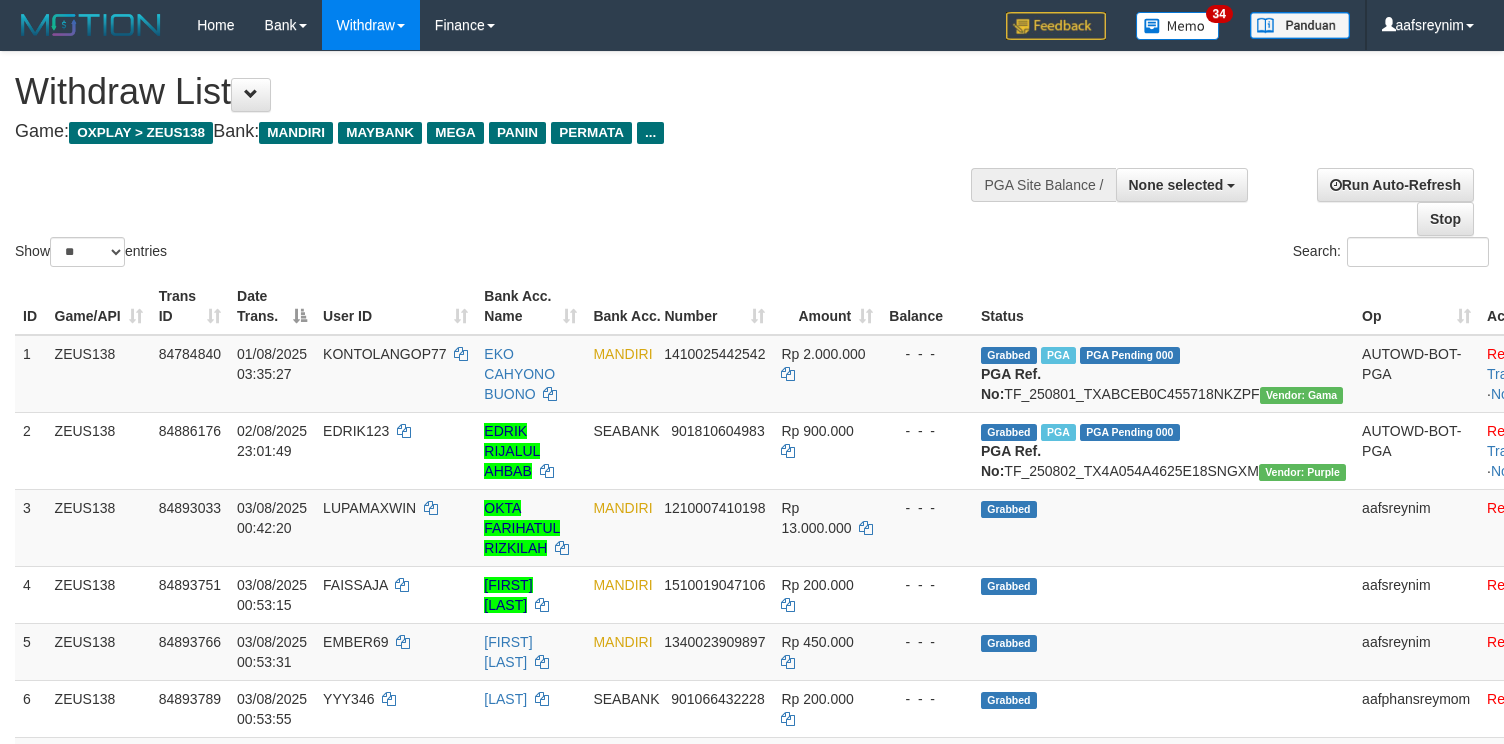 select 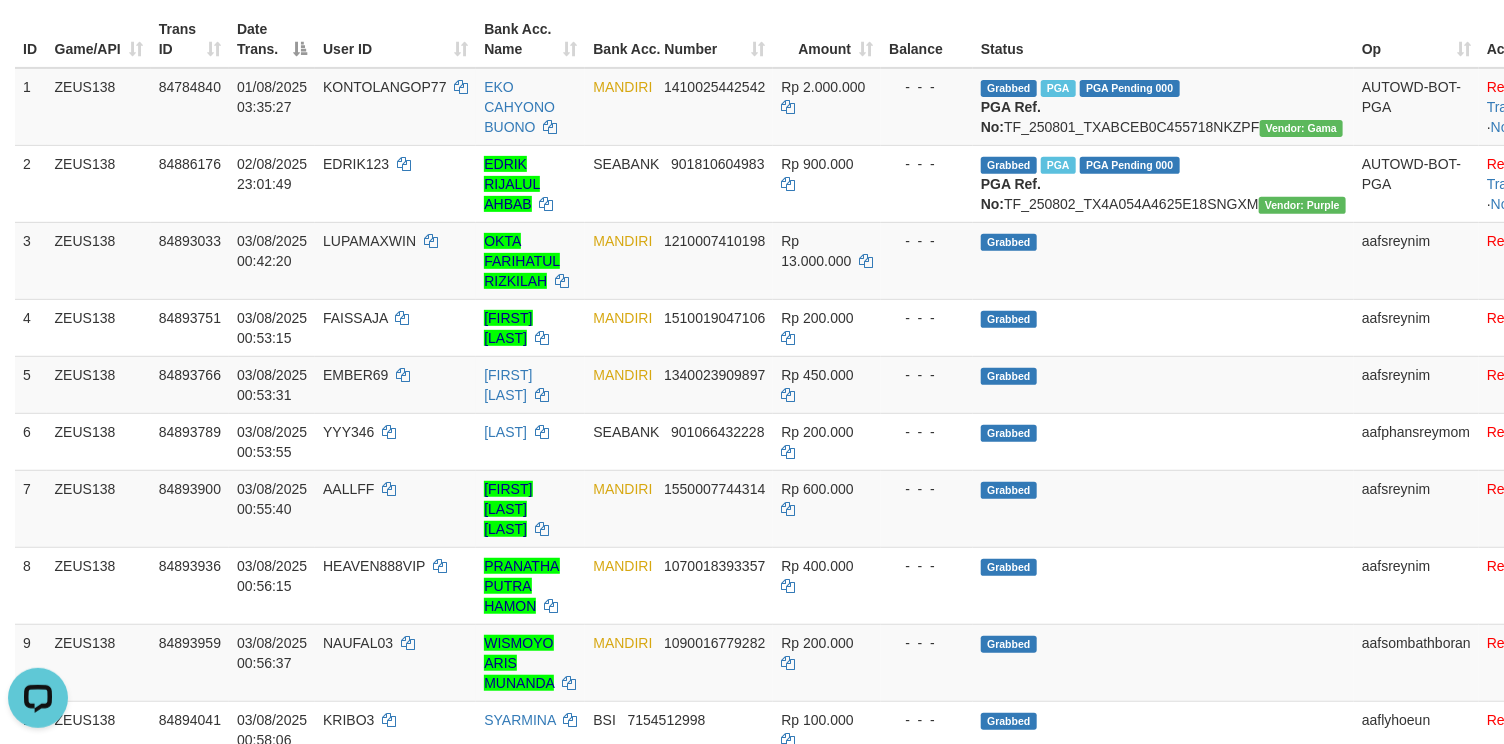 scroll, scrollTop: 0, scrollLeft: 0, axis: both 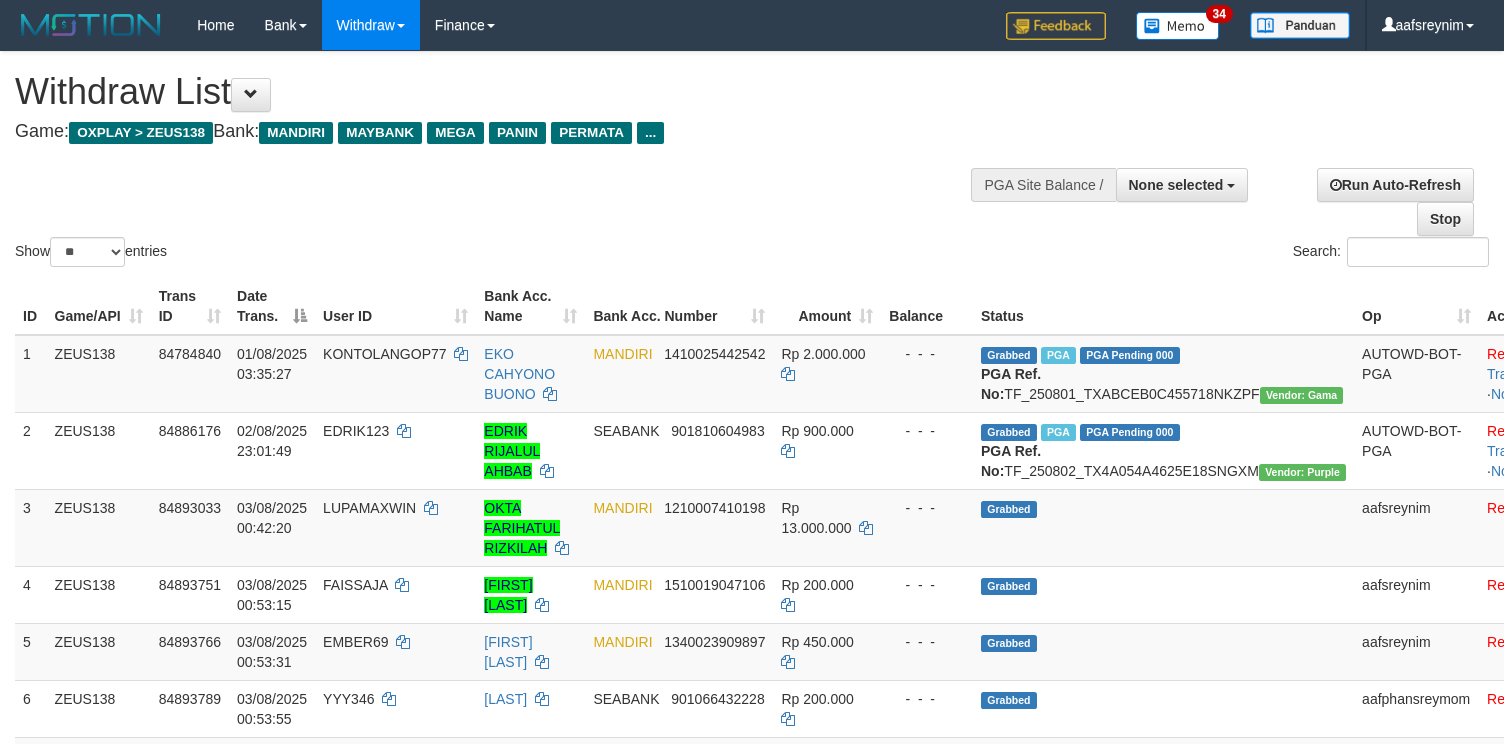 select 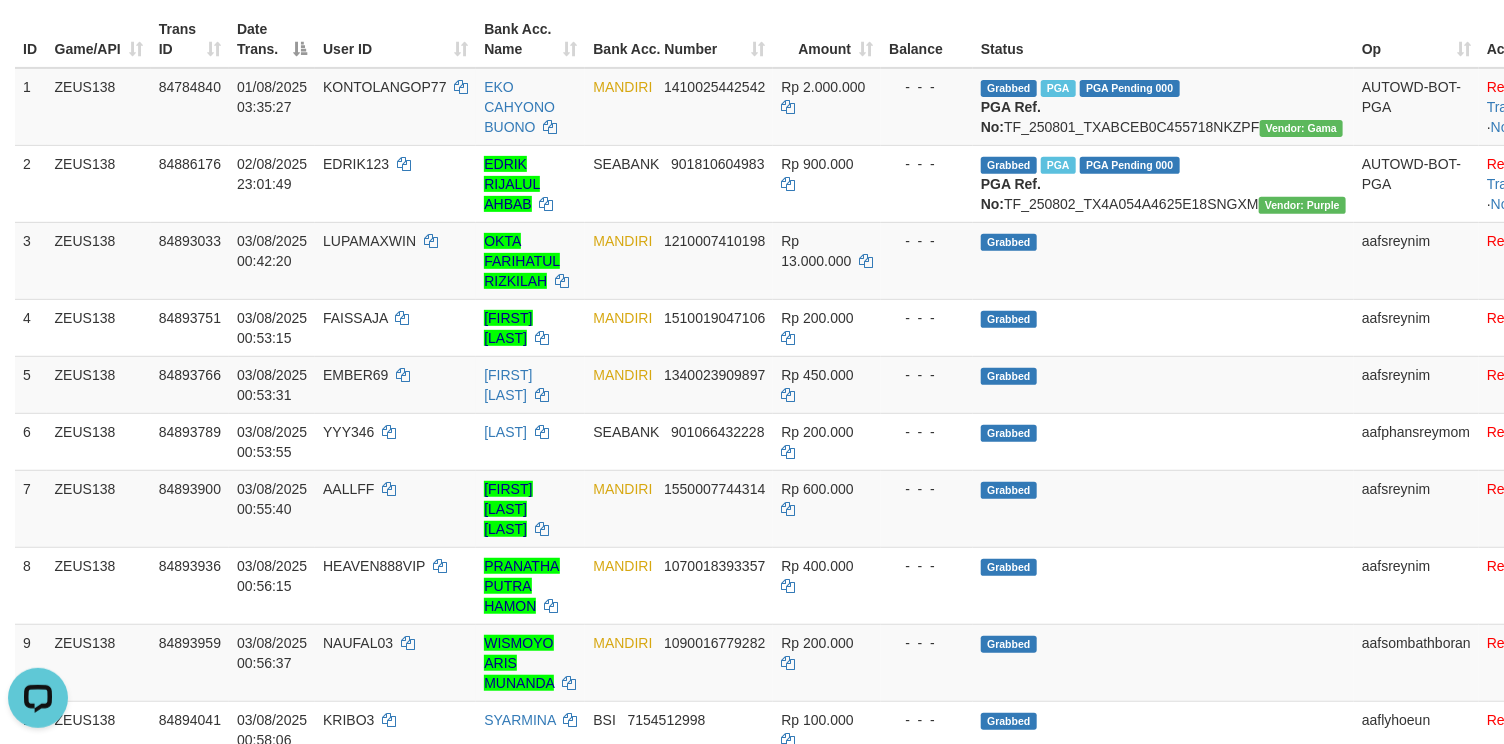 scroll, scrollTop: 0, scrollLeft: 0, axis: both 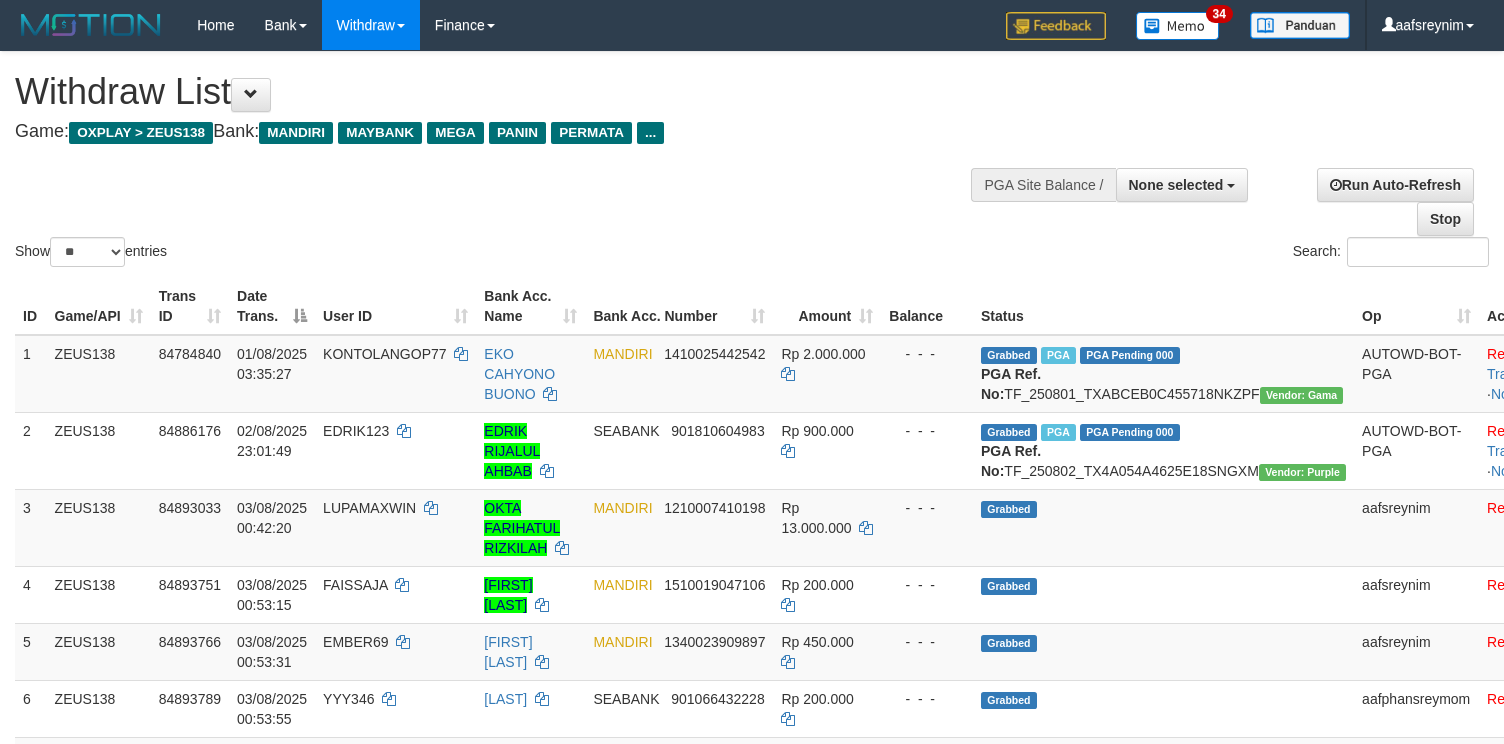 select 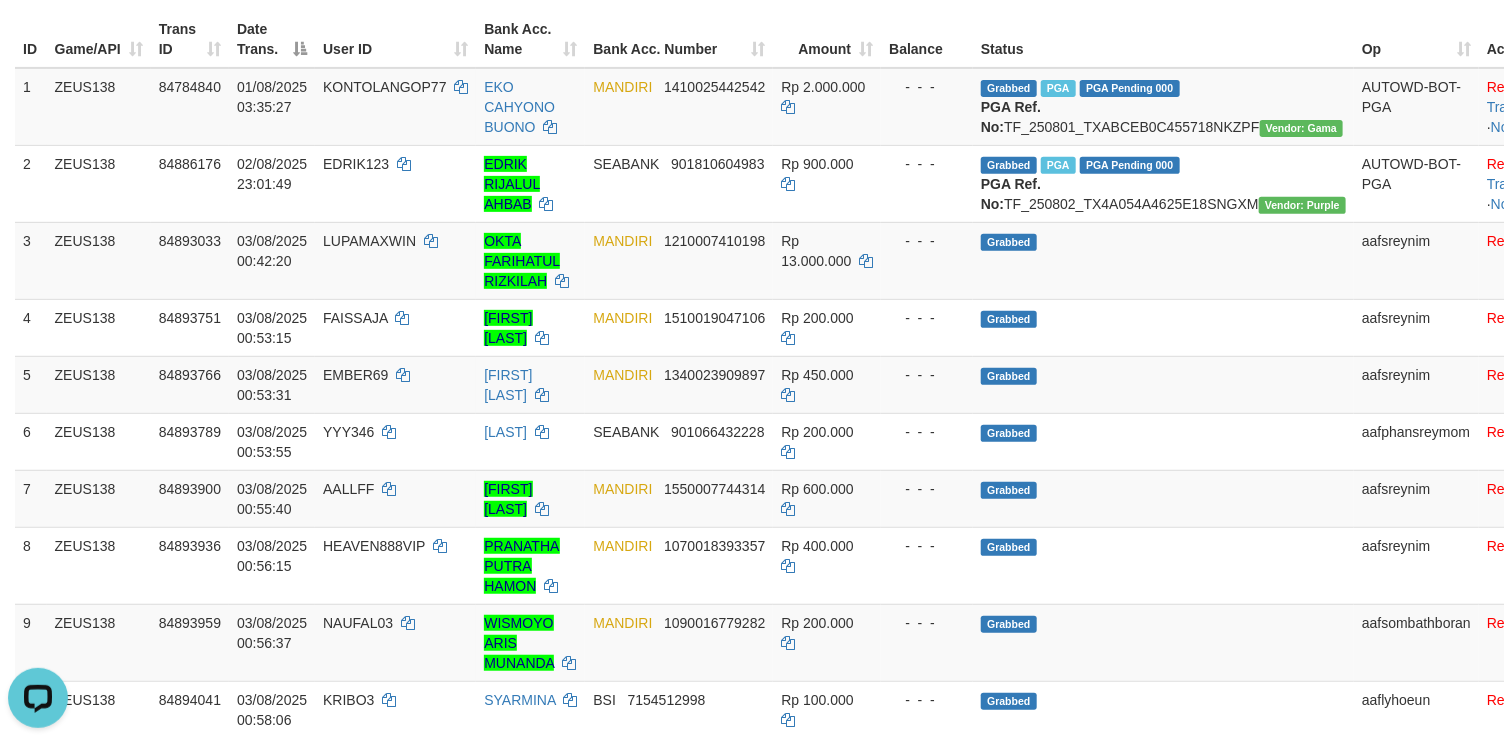 scroll, scrollTop: 0, scrollLeft: 0, axis: both 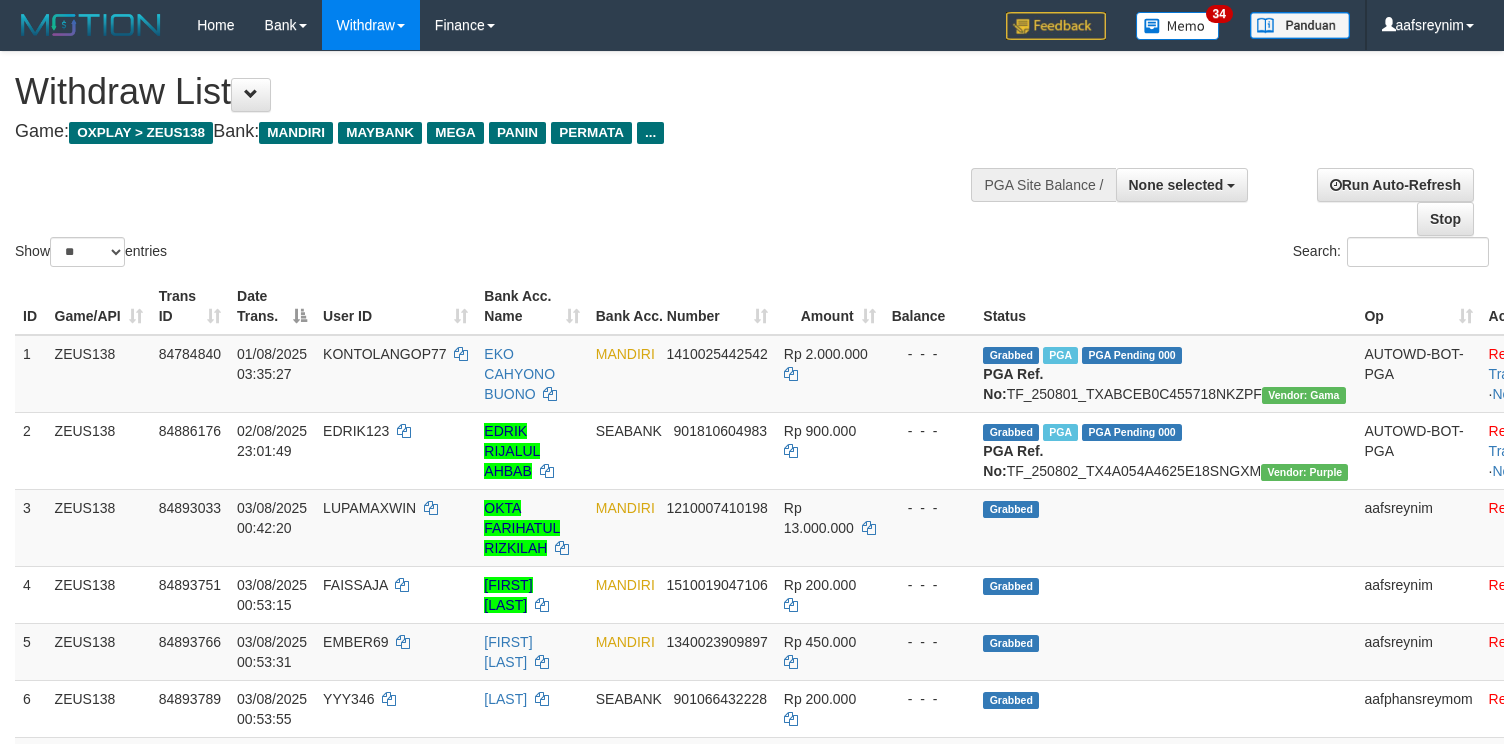 select 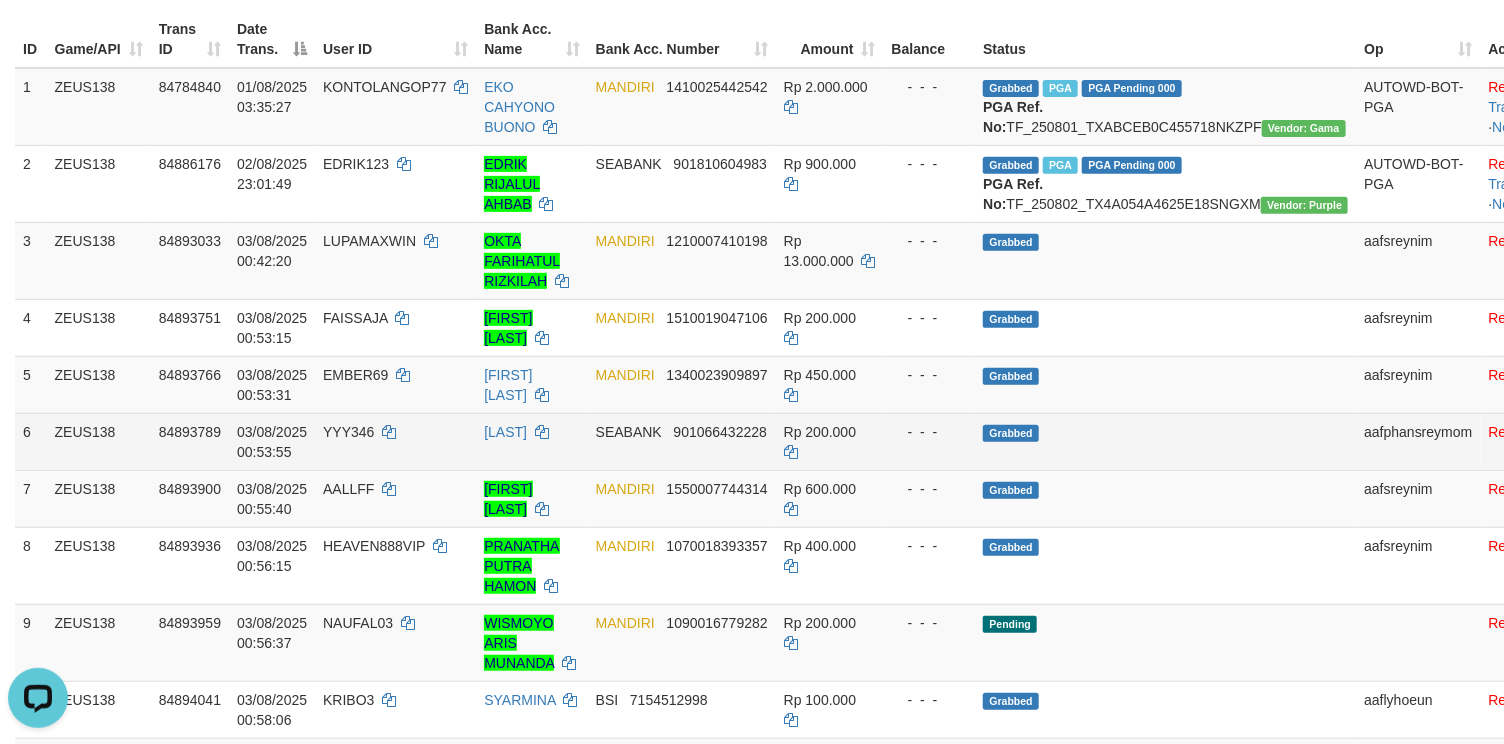 scroll, scrollTop: 0, scrollLeft: 0, axis: both 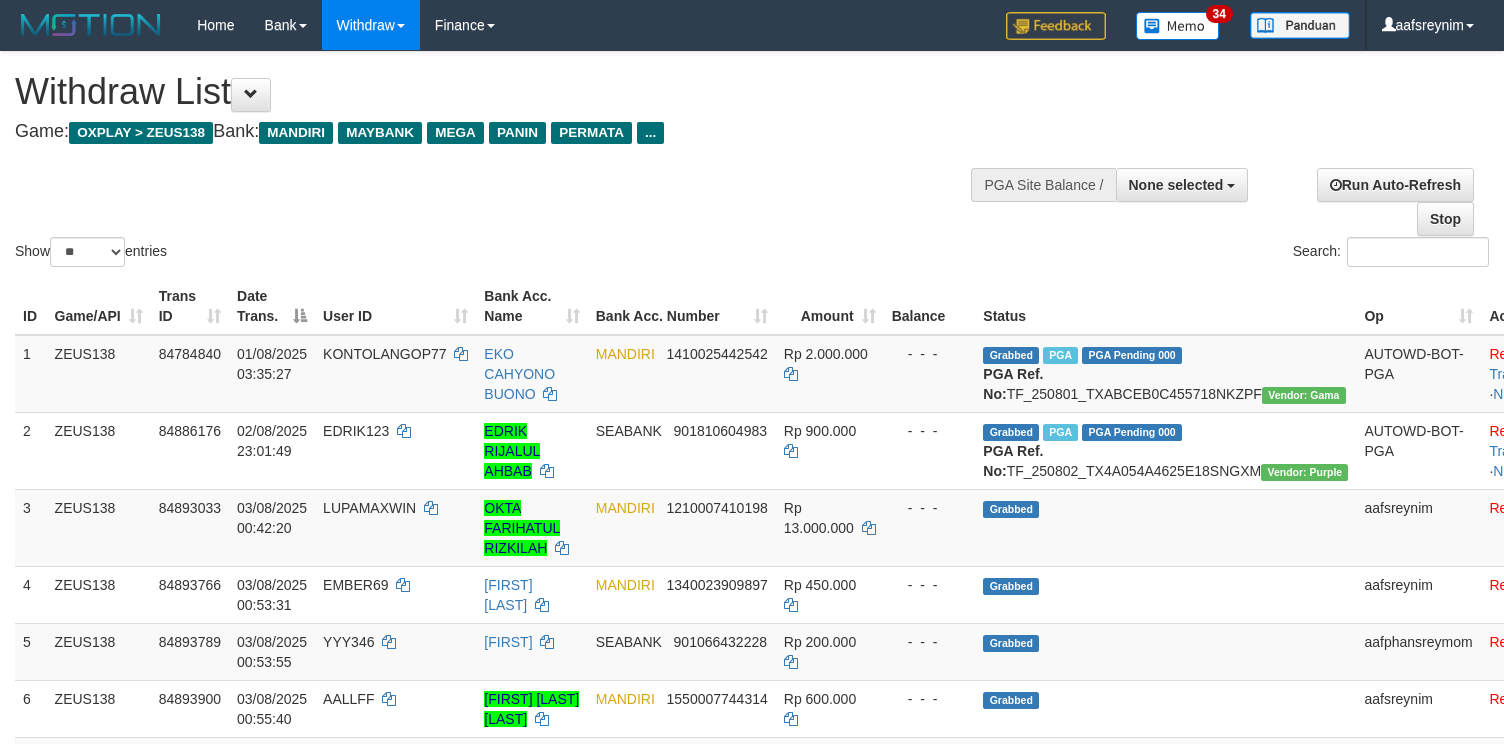 select 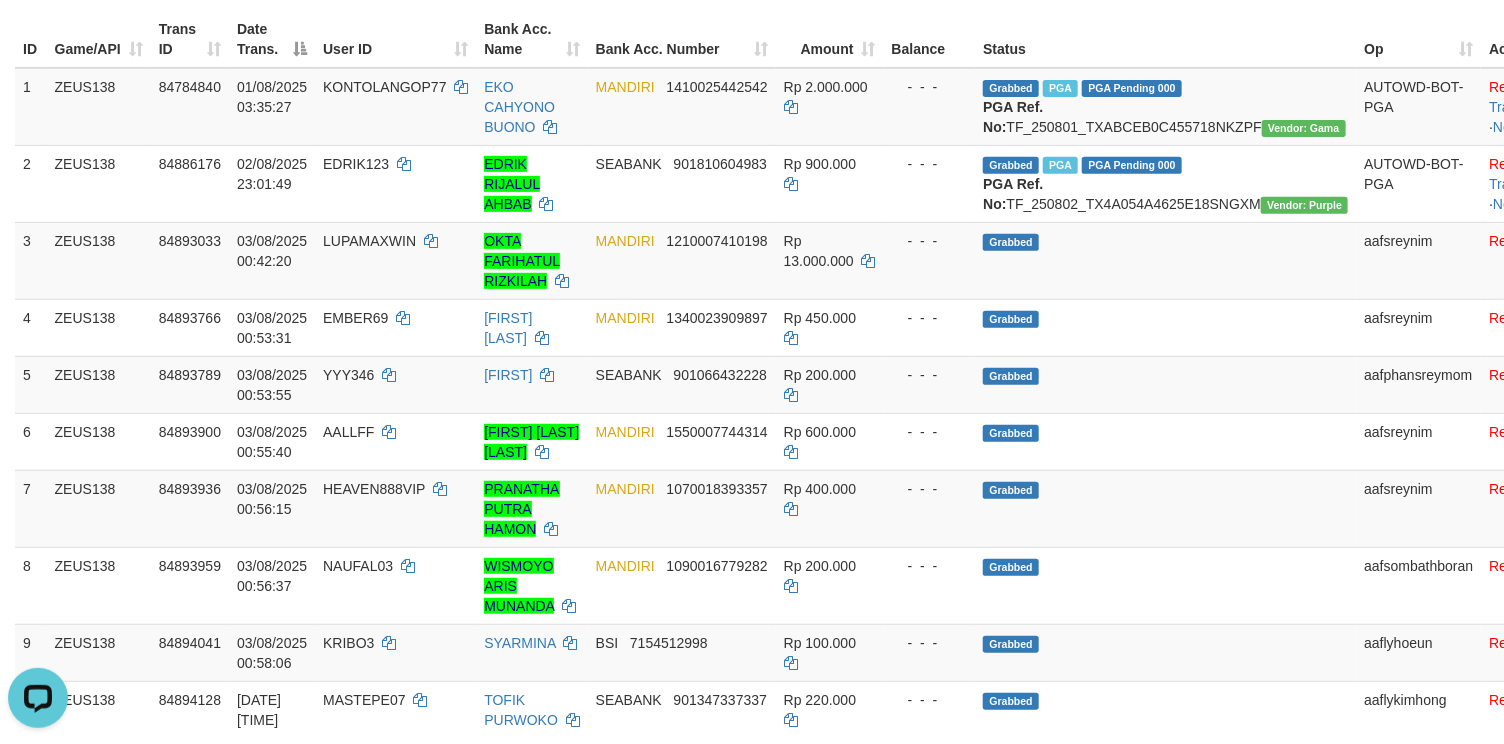 scroll, scrollTop: 0, scrollLeft: 0, axis: both 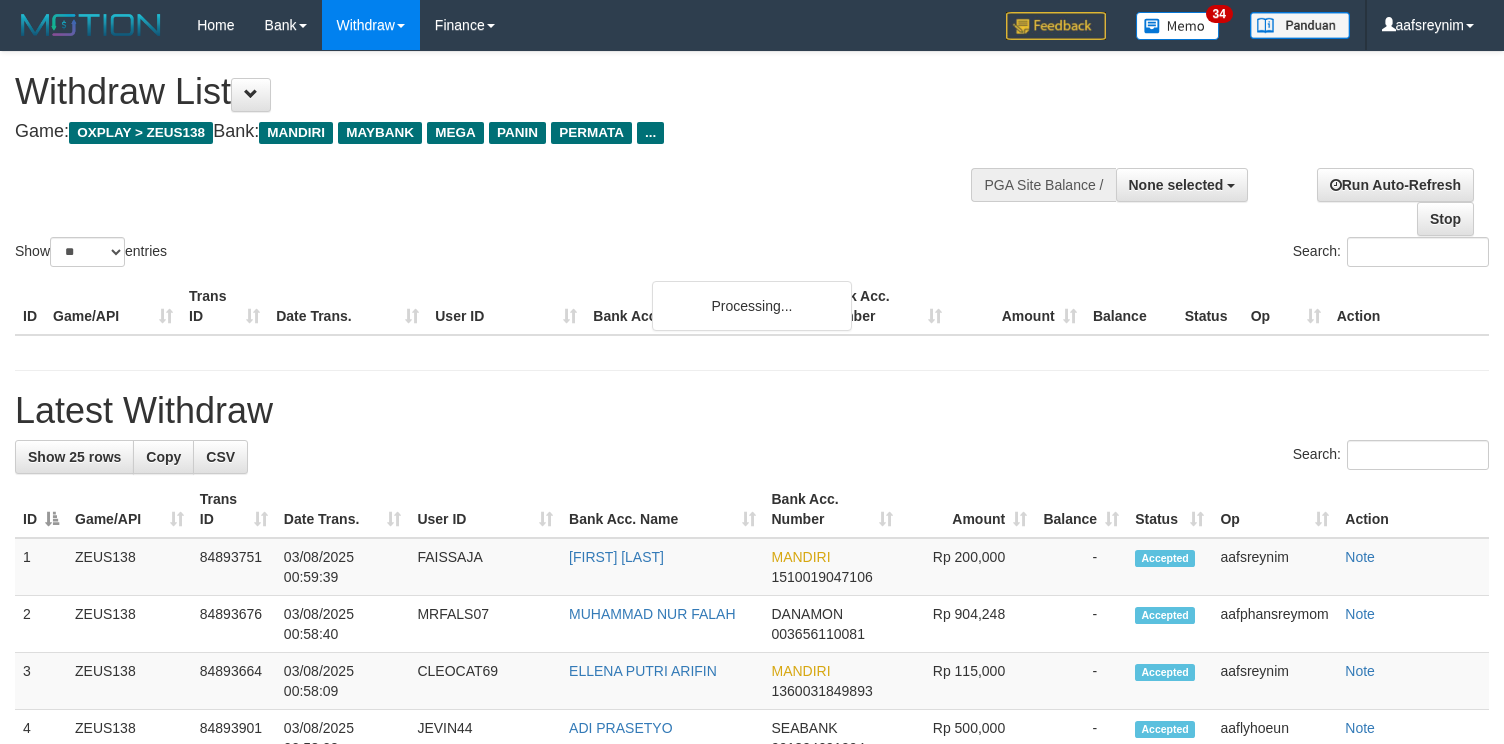 select 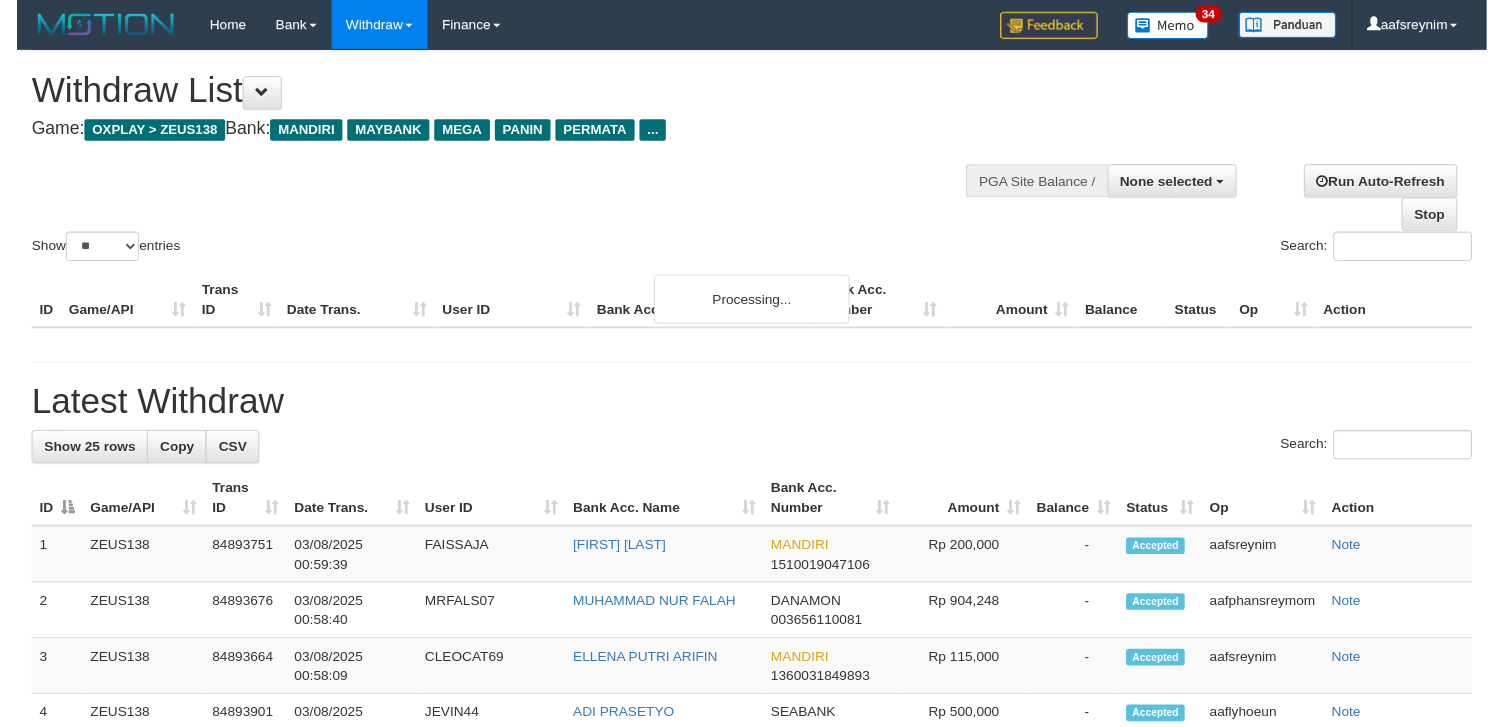 scroll, scrollTop: 267, scrollLeft: 0, axis: vertical 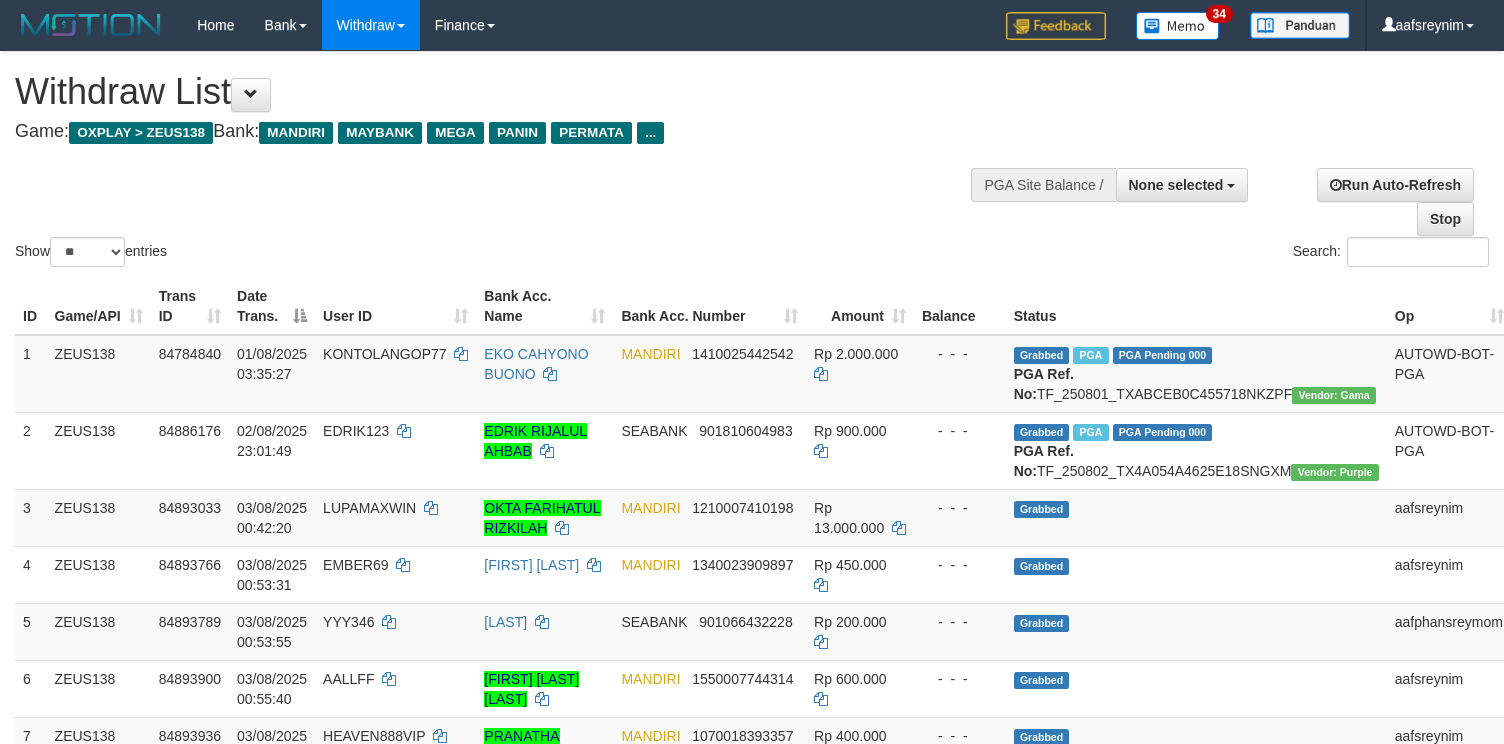 select 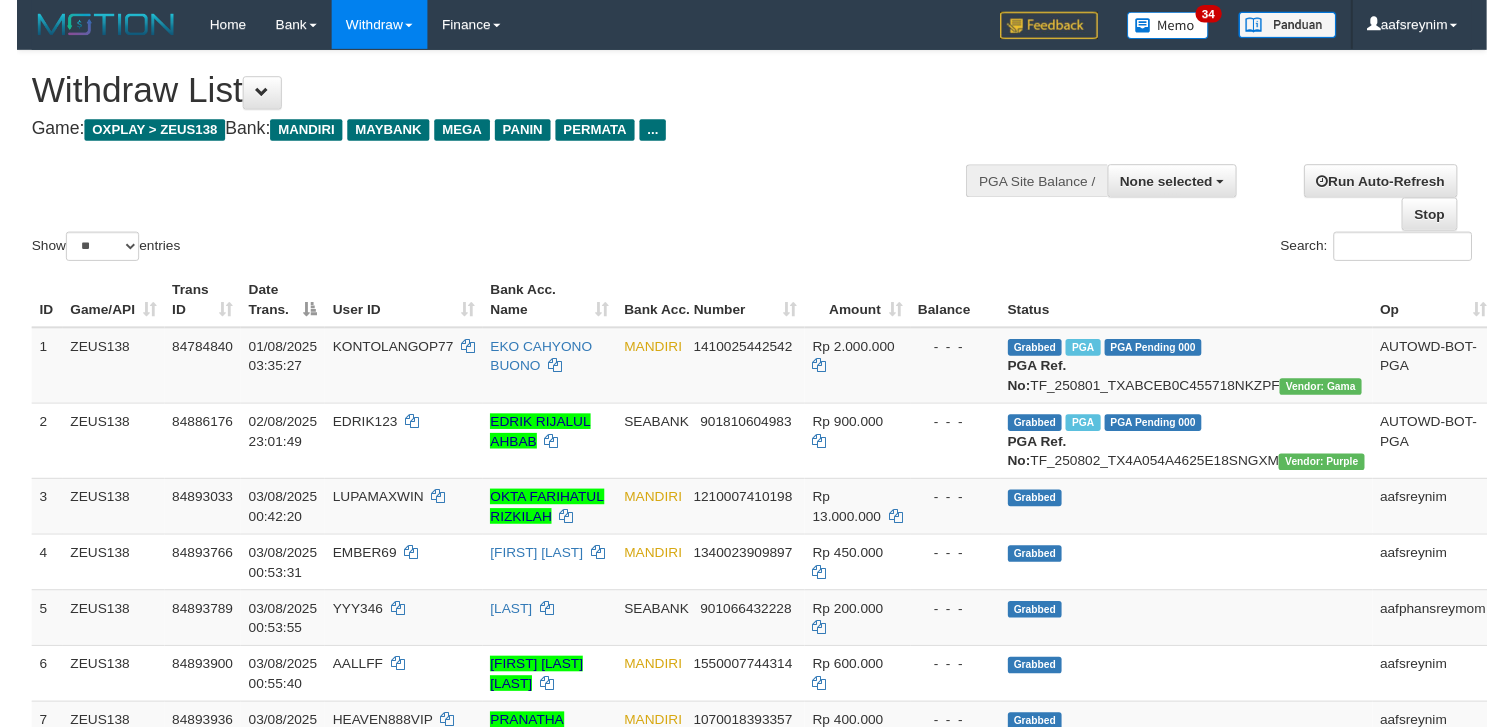 scroll, scrollTop: 267, scrollLeft: 0, axis: vertical 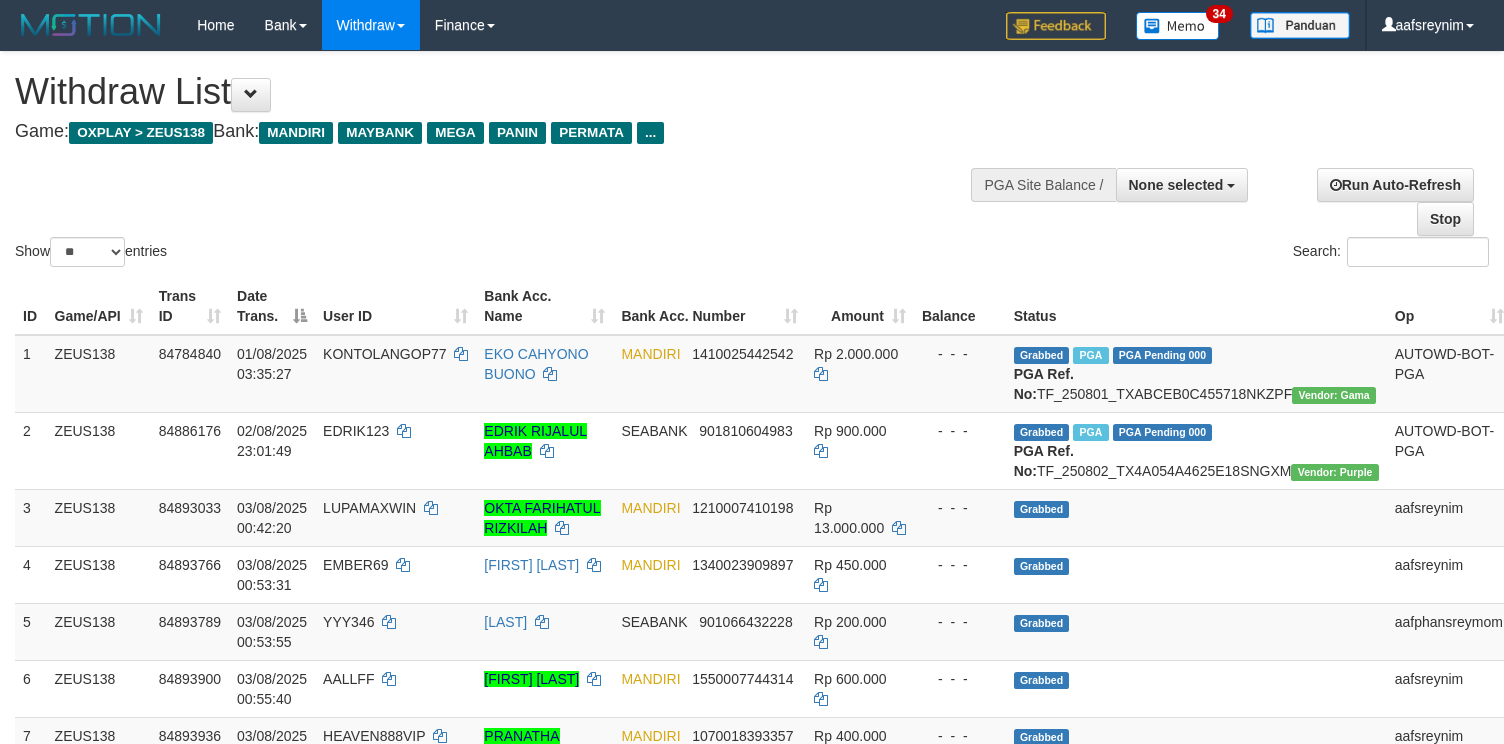 select 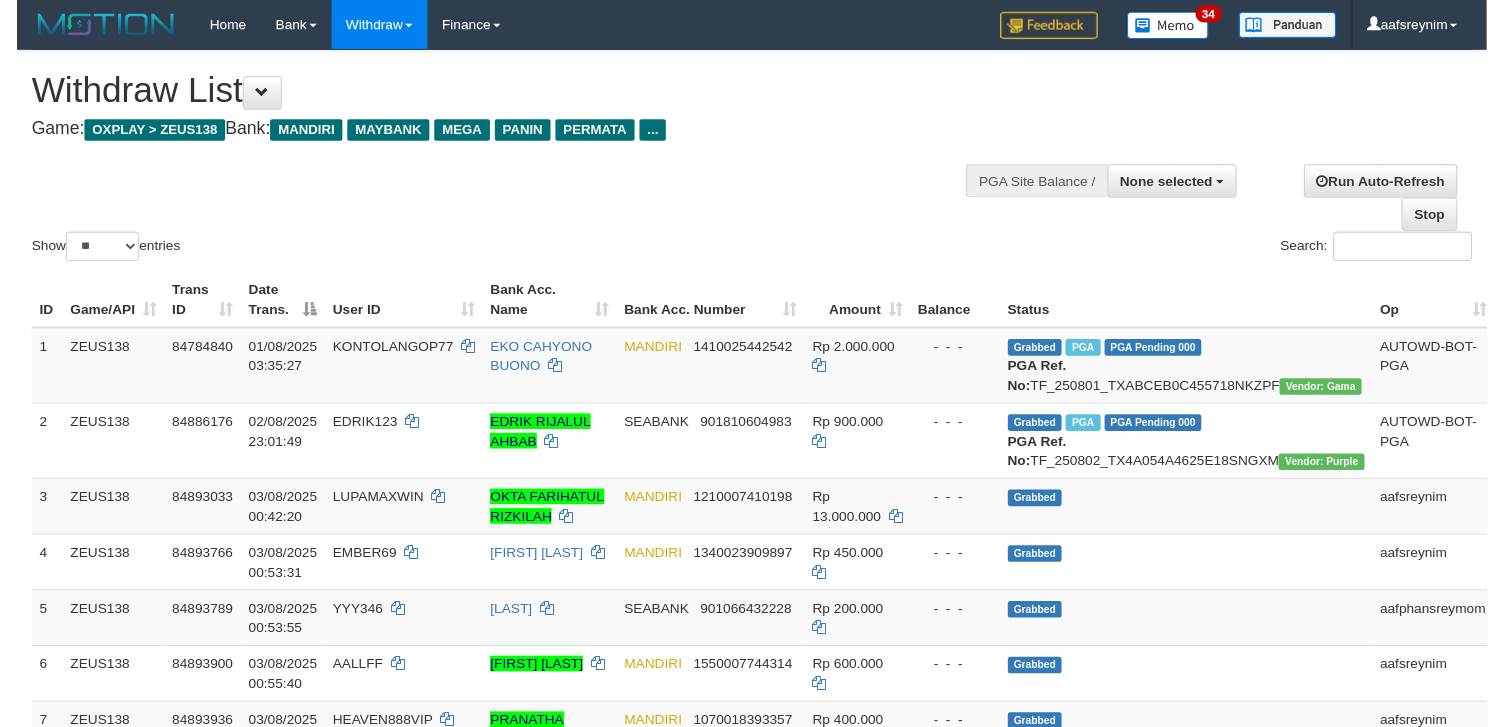 scroll, scrollTop: 267, scrollLeft: 0, axis: vertical 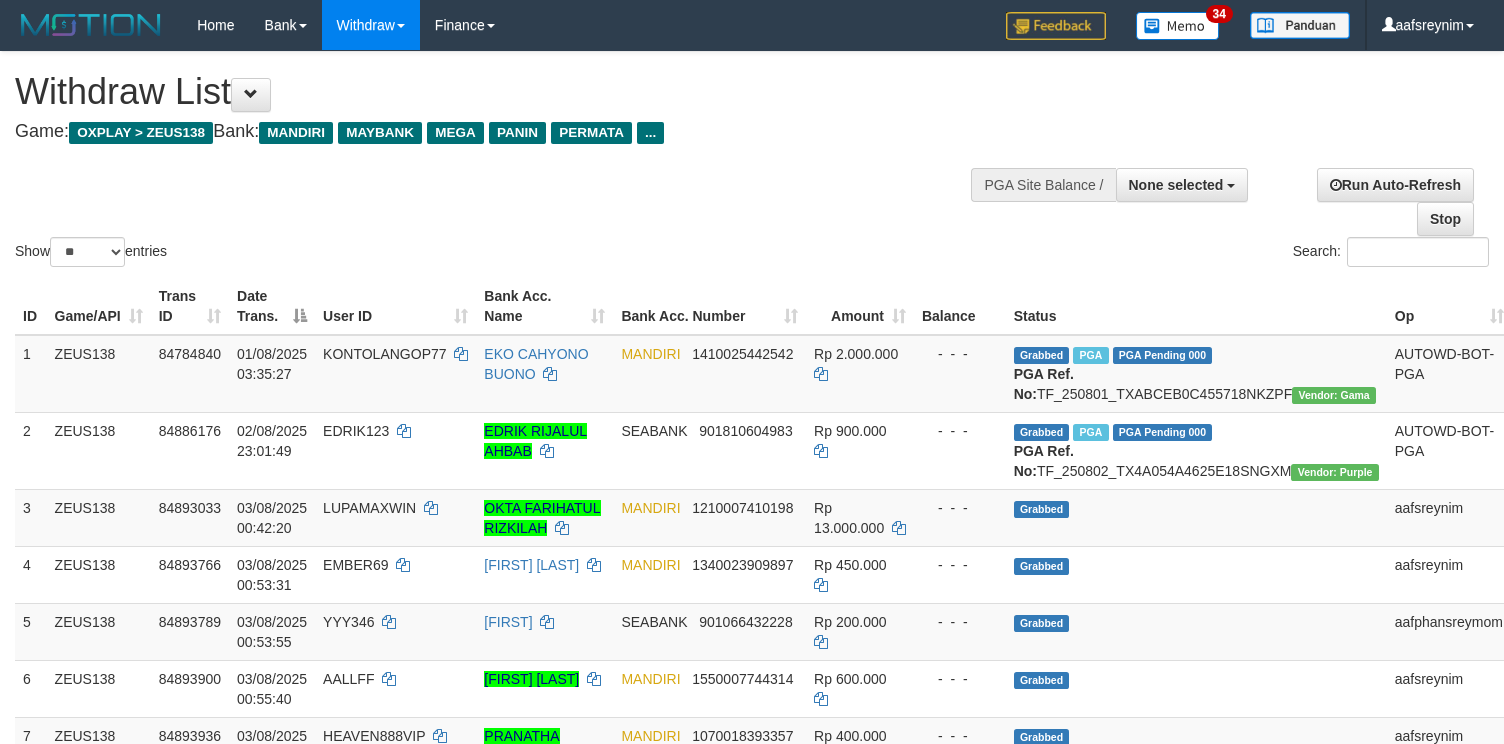 select 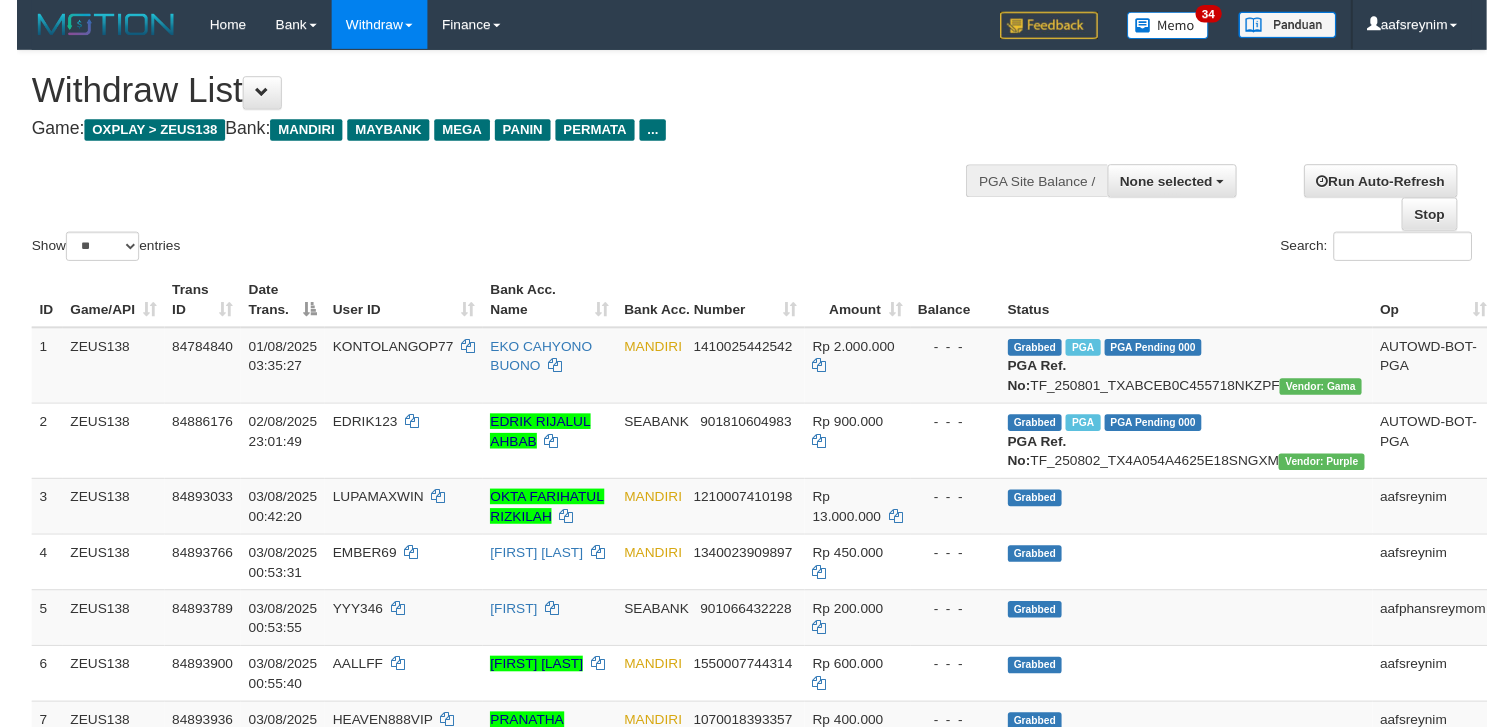 scroll, scrollTop: 267, scrollLeft: 0, axis: vertical 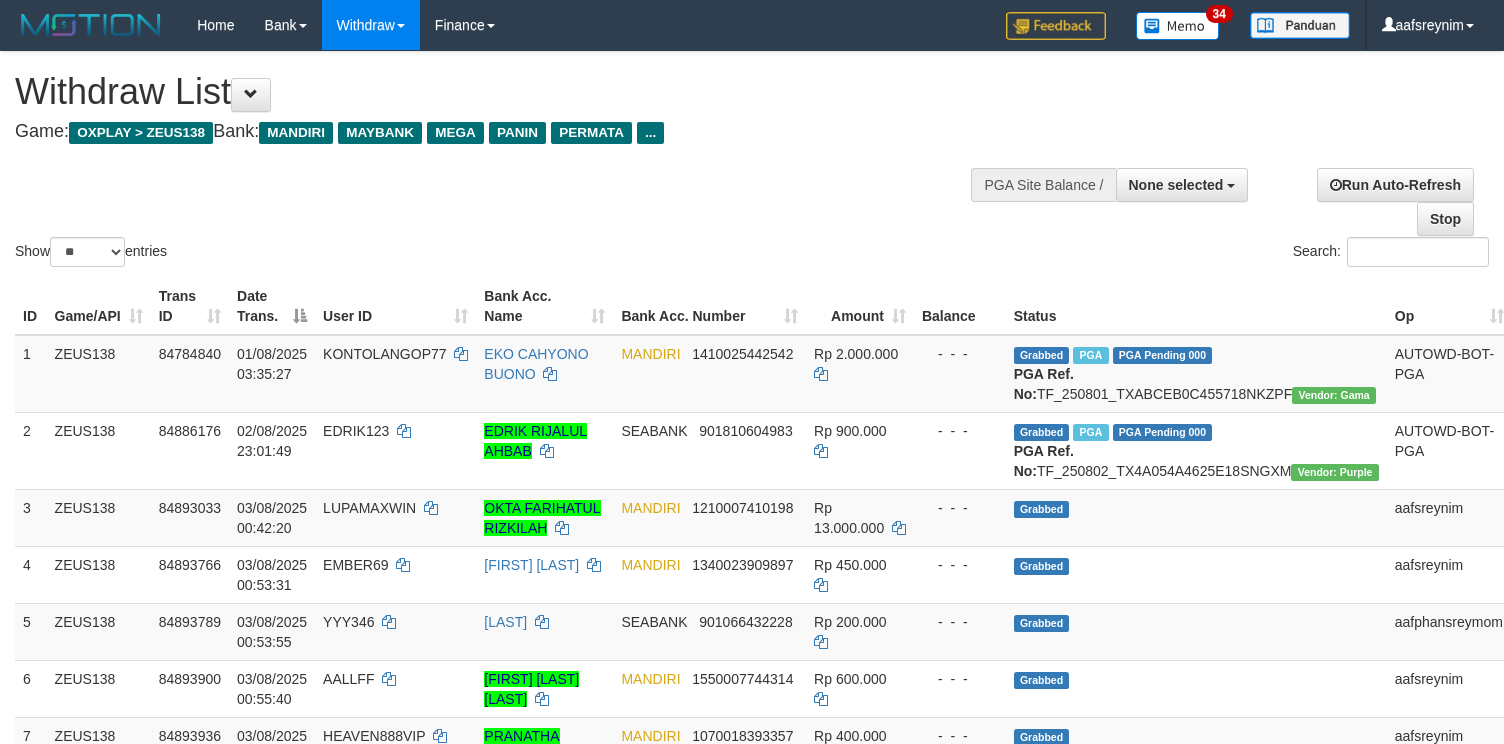 select 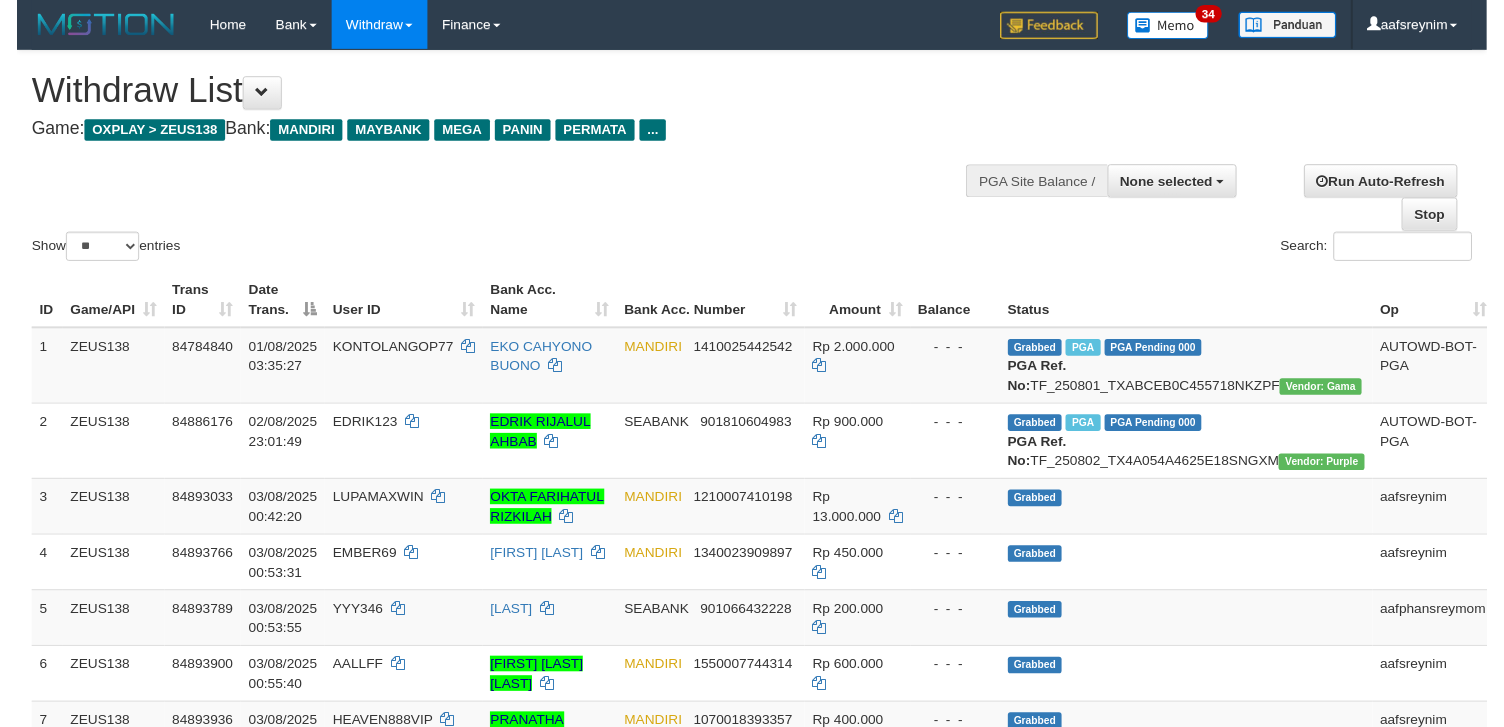 scroll, scrollTop: 267, scrollLeft: 0, axis: vertical 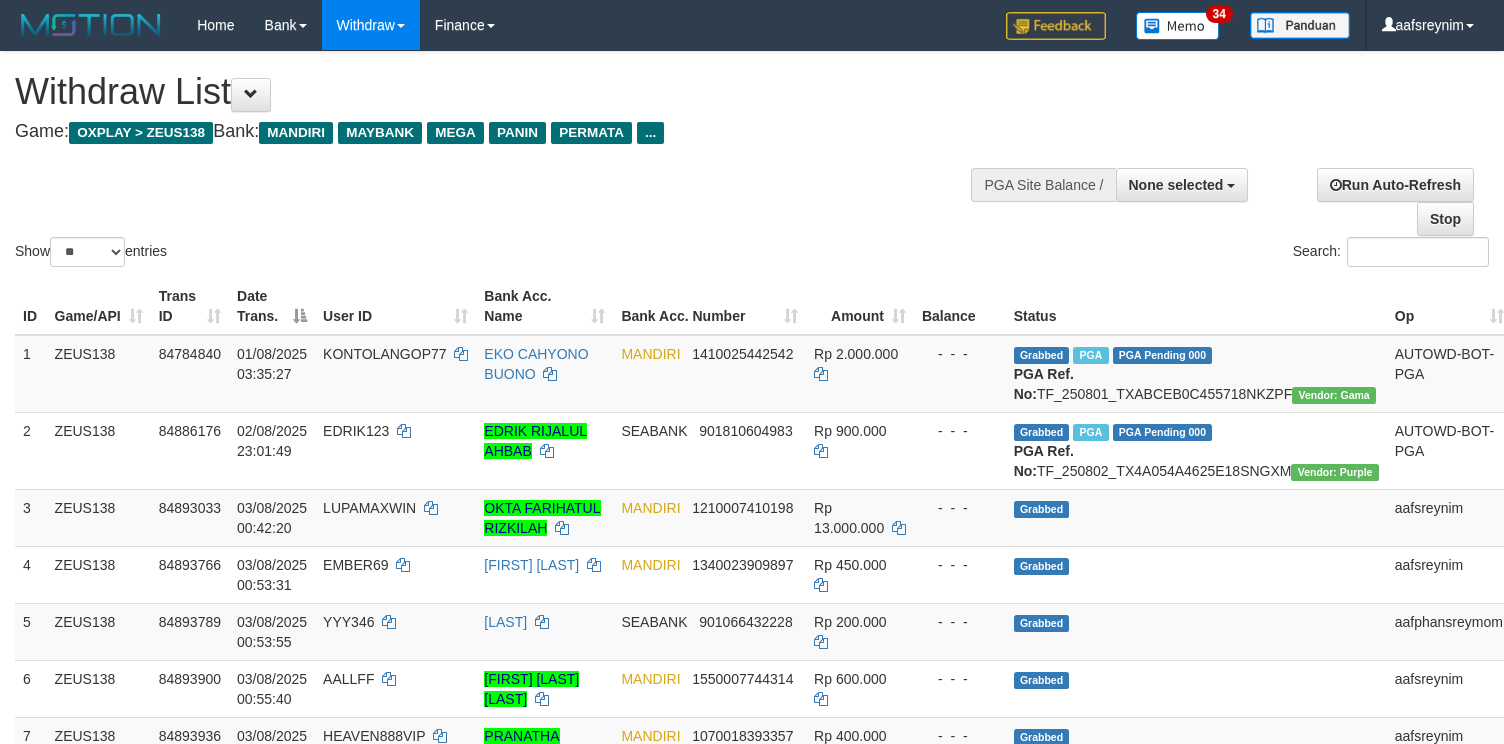 select 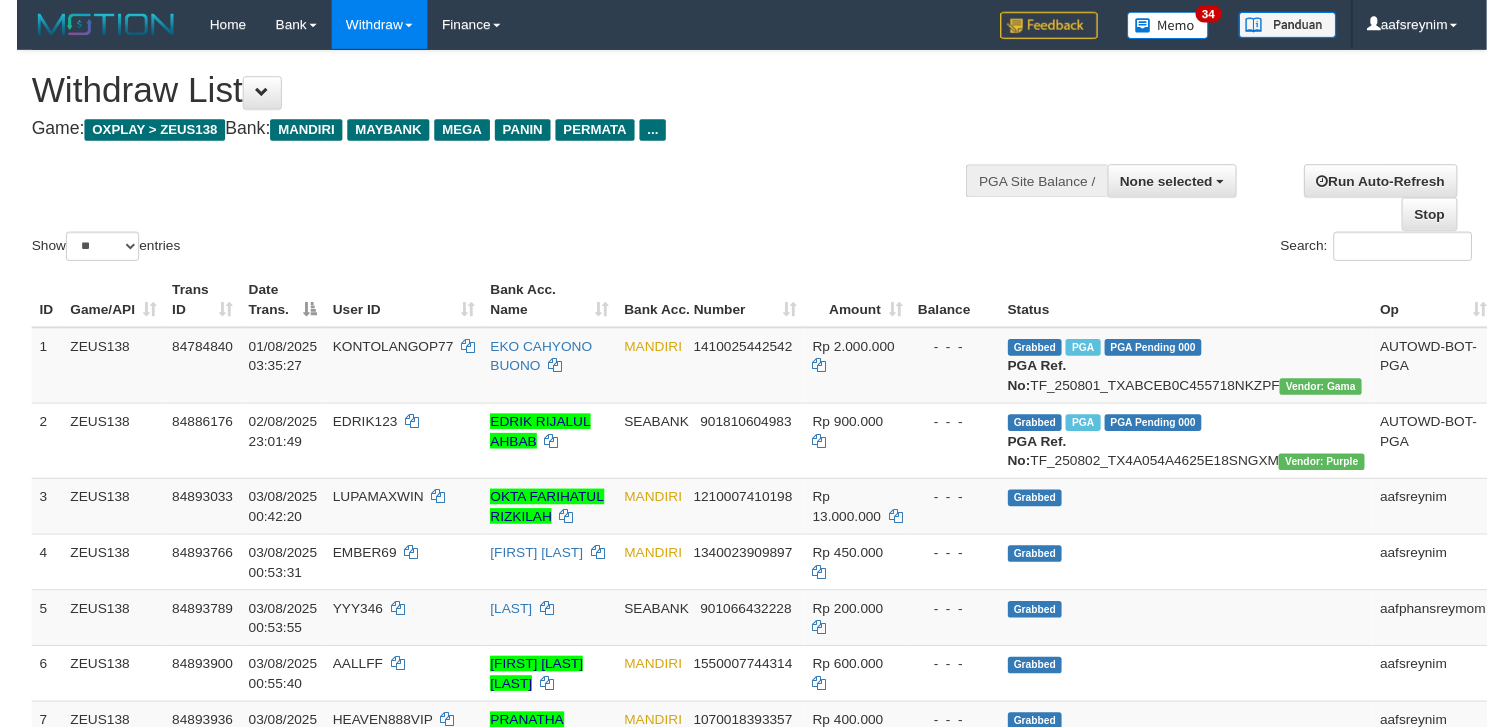 scroll, scrollTop: 267, scrollLeft: 0, axis: vertical 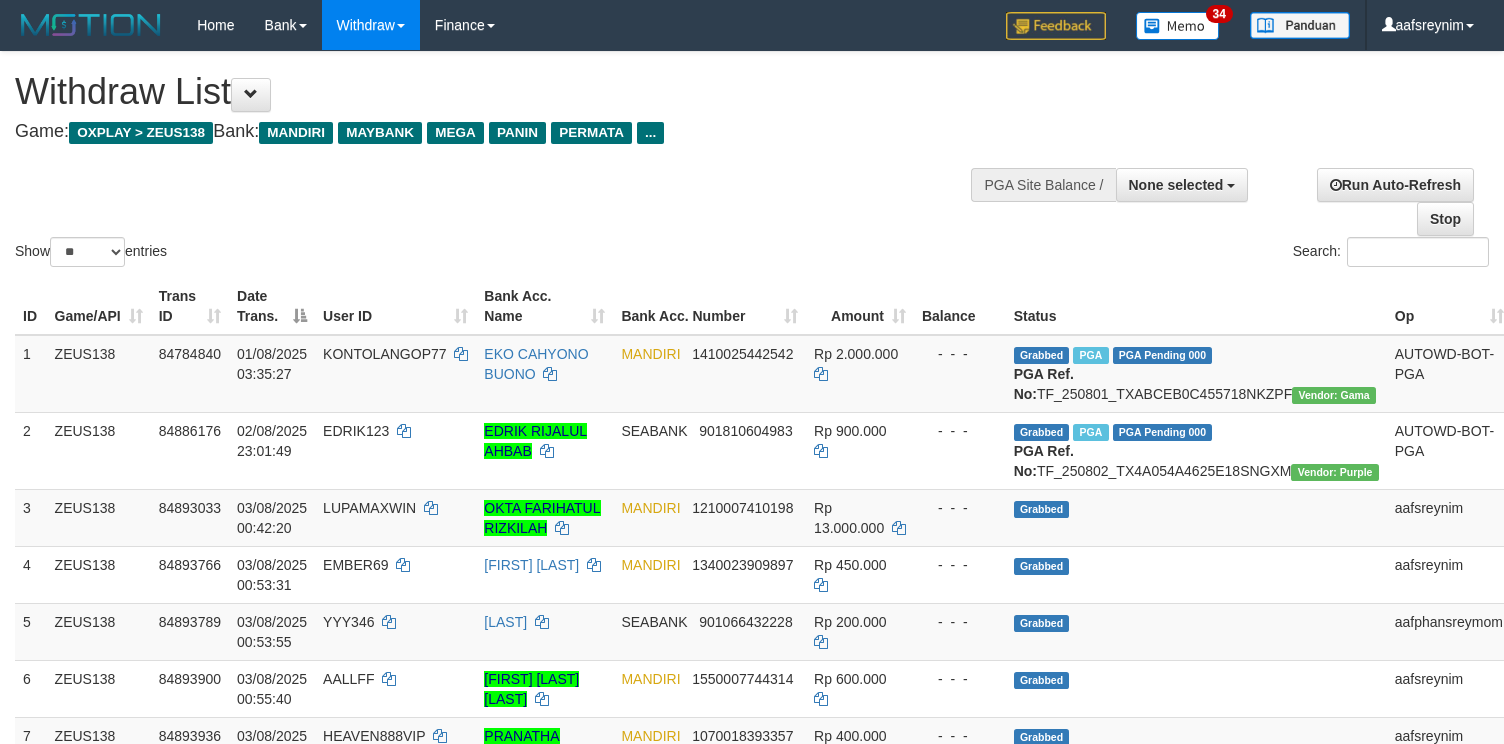 select 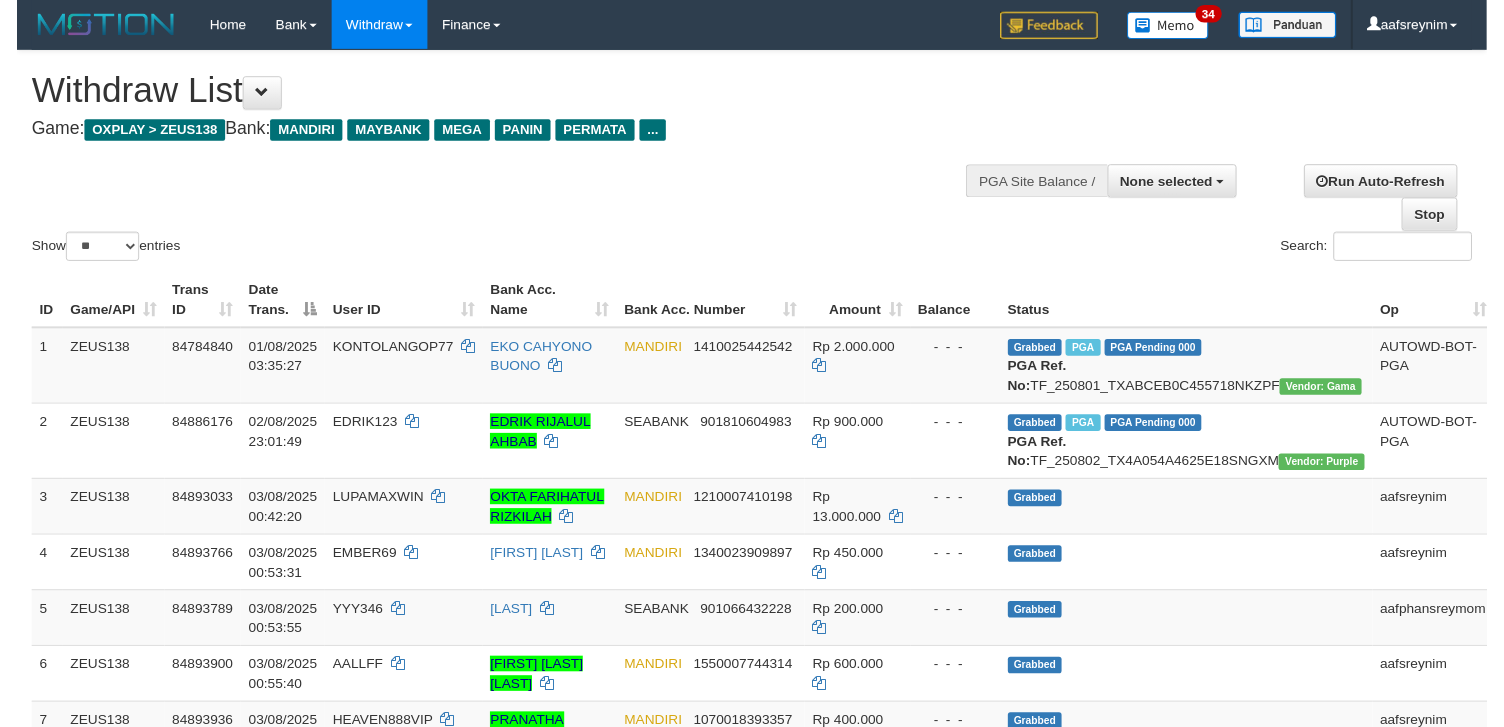 scroll, scrollTop: 267, scrollLeft: 0, axis: vertical 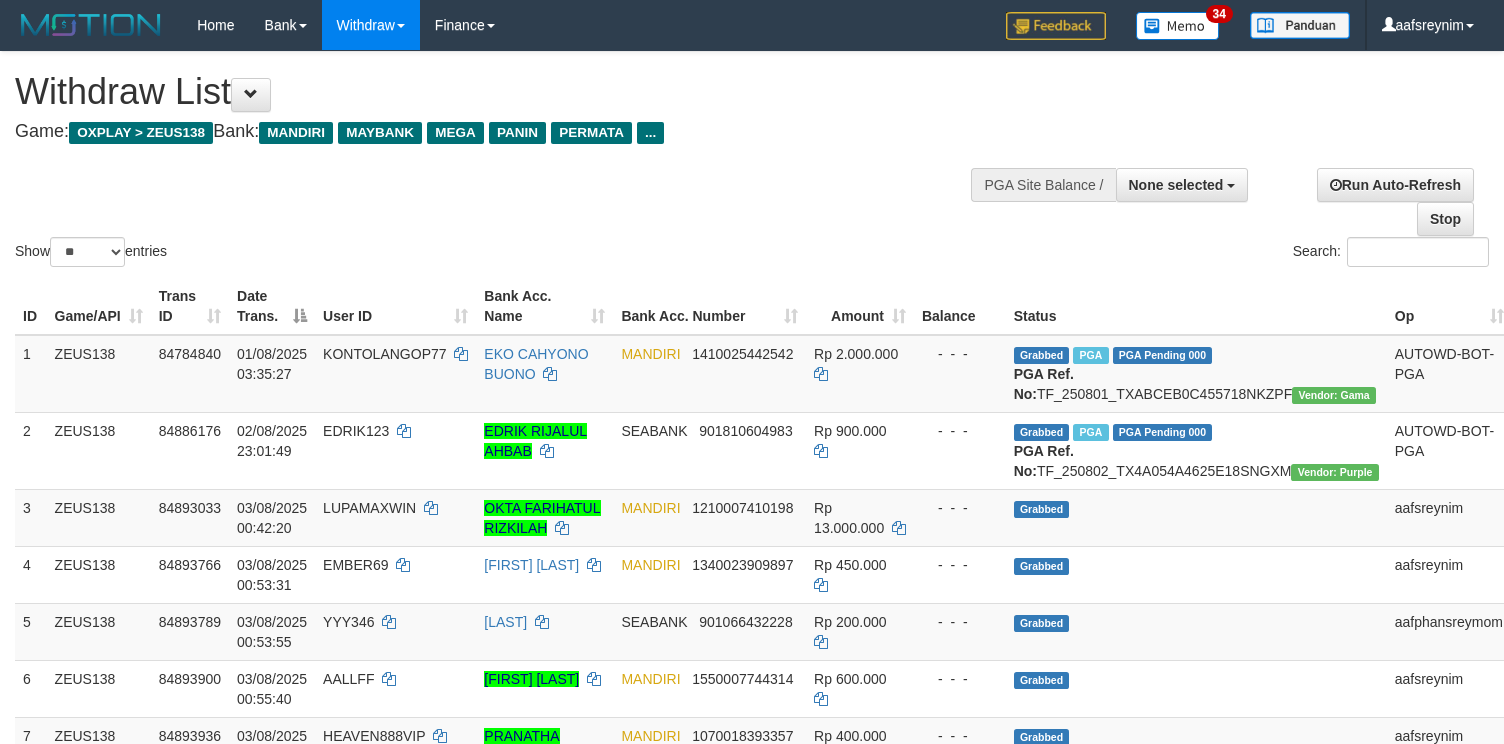 select 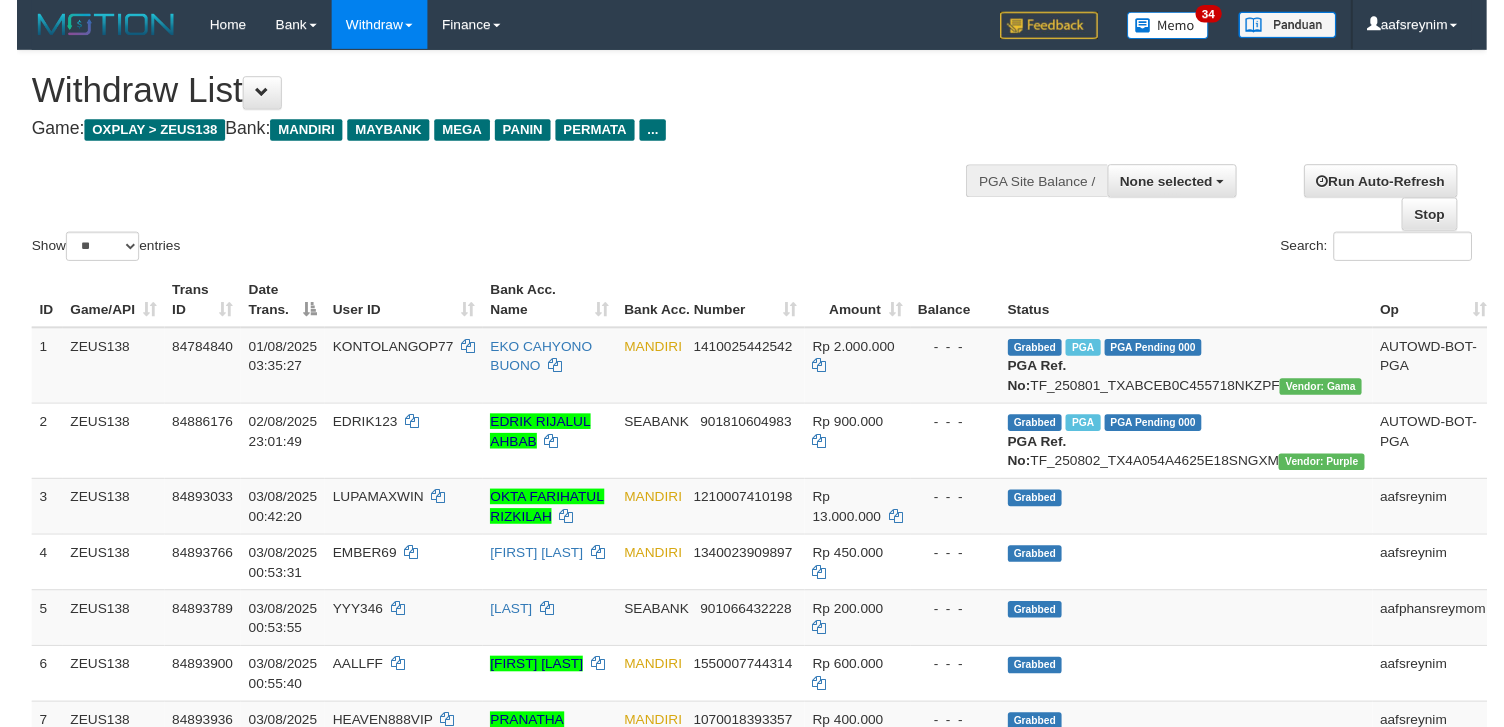 scroll, scrollTop: 267, scrollLeft: 0, axis: vertical 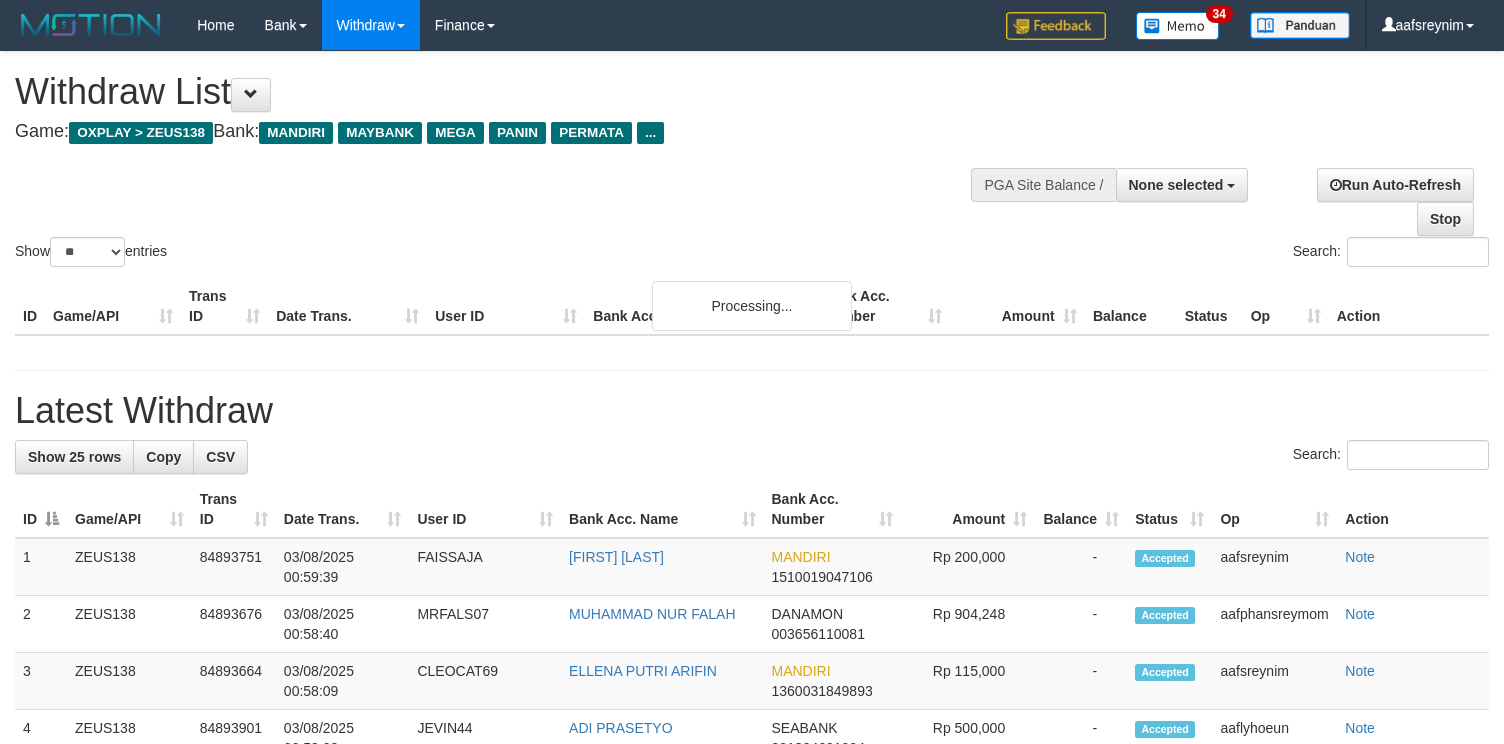 select 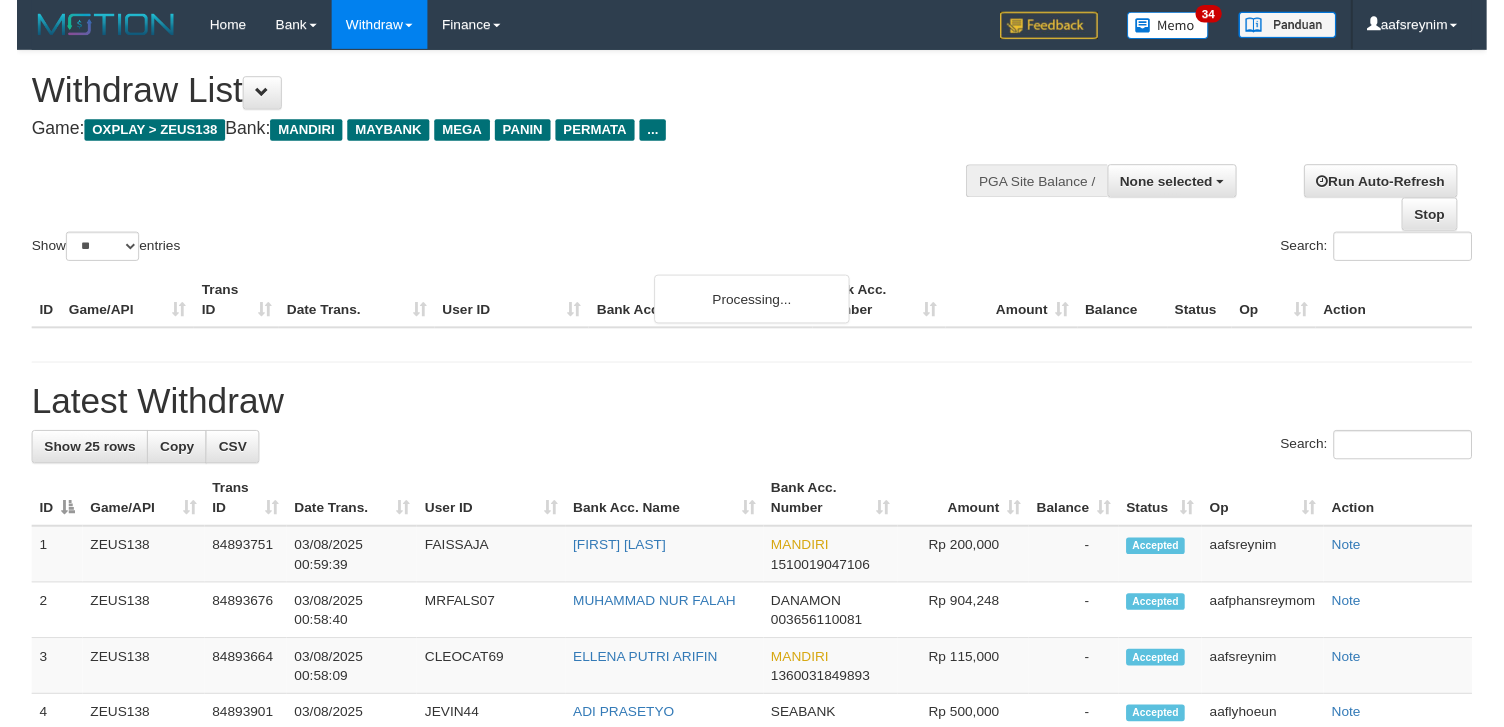 scroll, scrollTop: 267, scrollLeft: 0, axis: vertical 